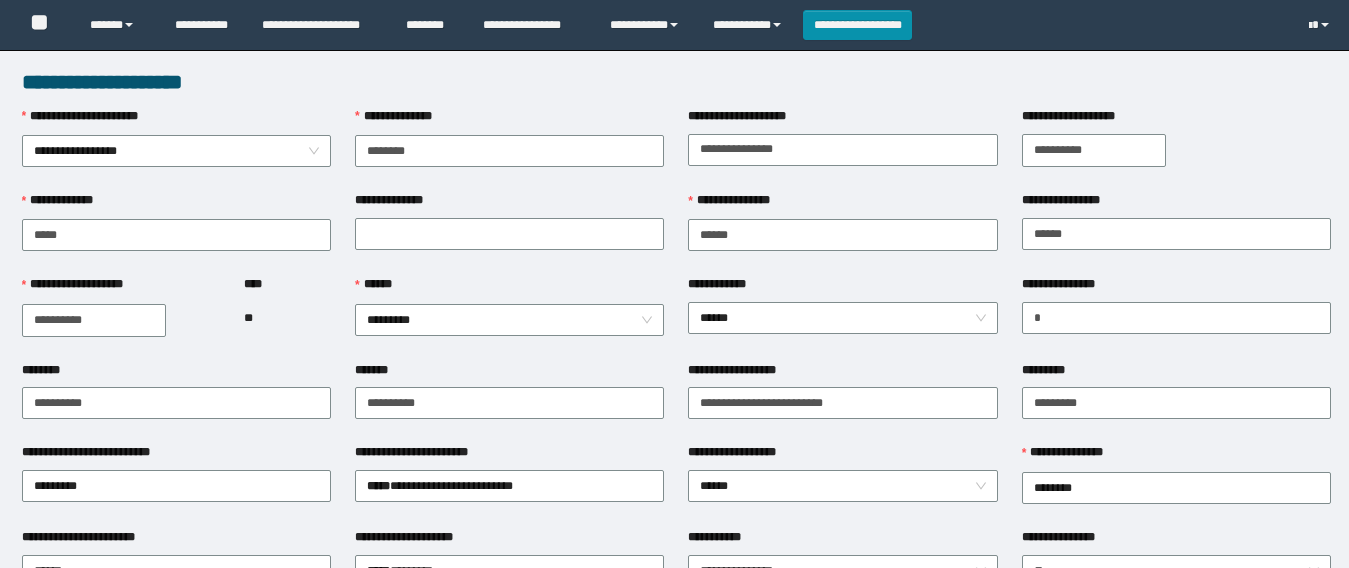 scroll, scrollTop: 0, scrollLeft: 0, axis: both 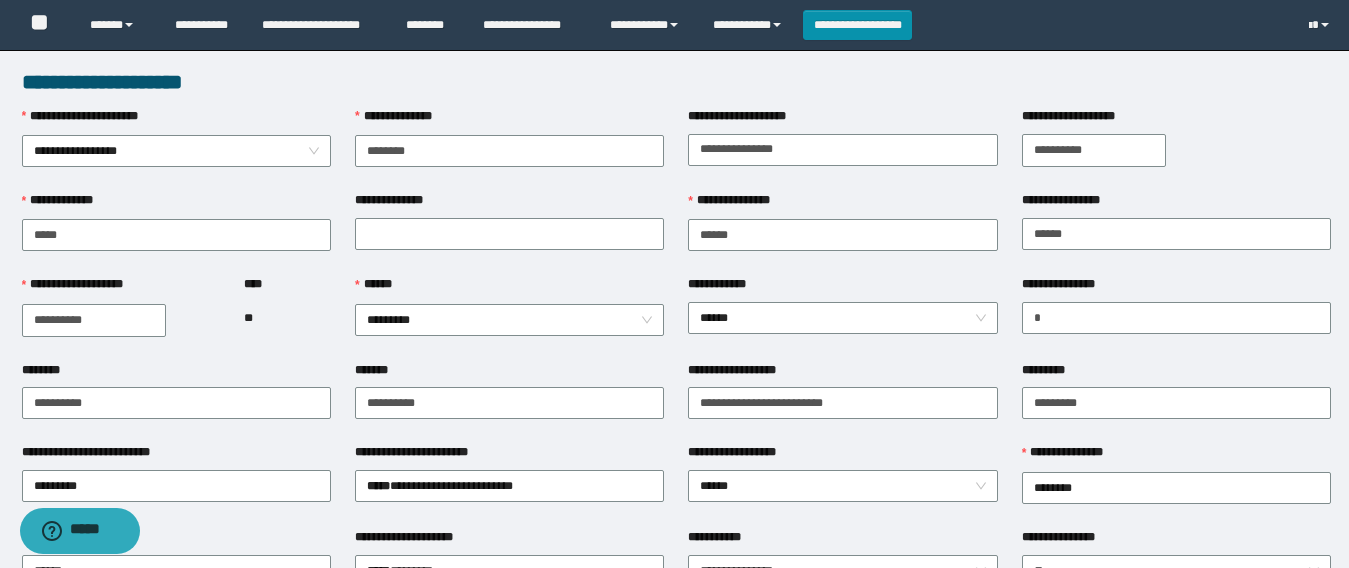 click on "**********" at bounding box center [842, 317] 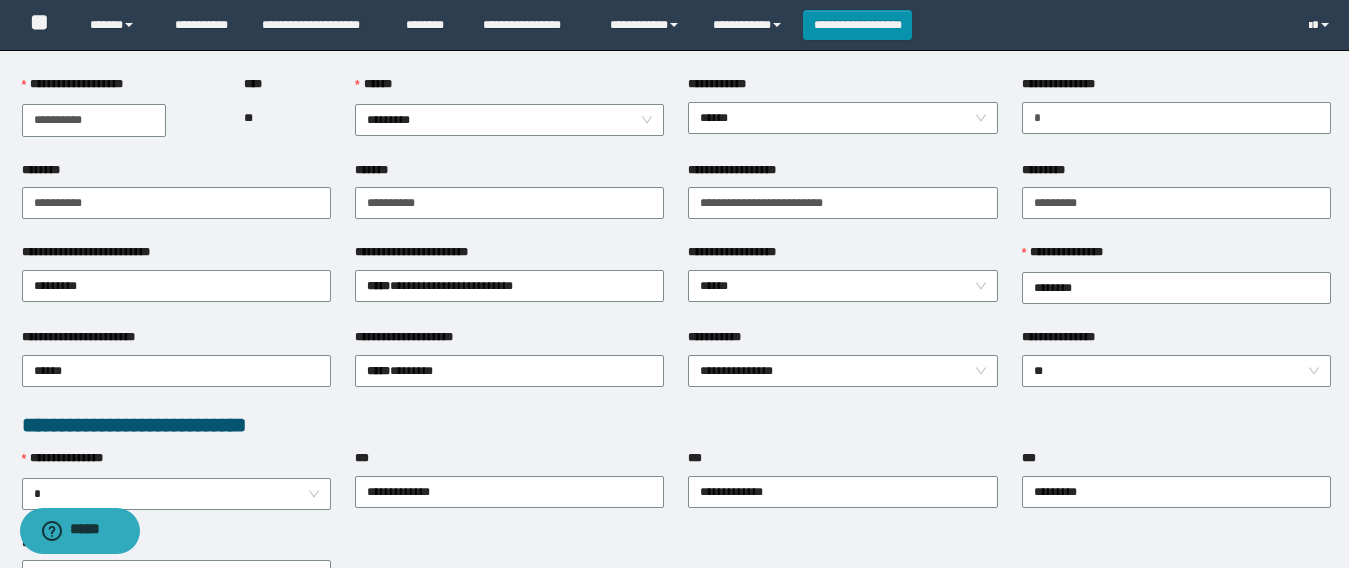 drag, startPoint x: 314, startPoint y: 284, endPoint x: 582, endPoint y: 302, distance: 268.6038 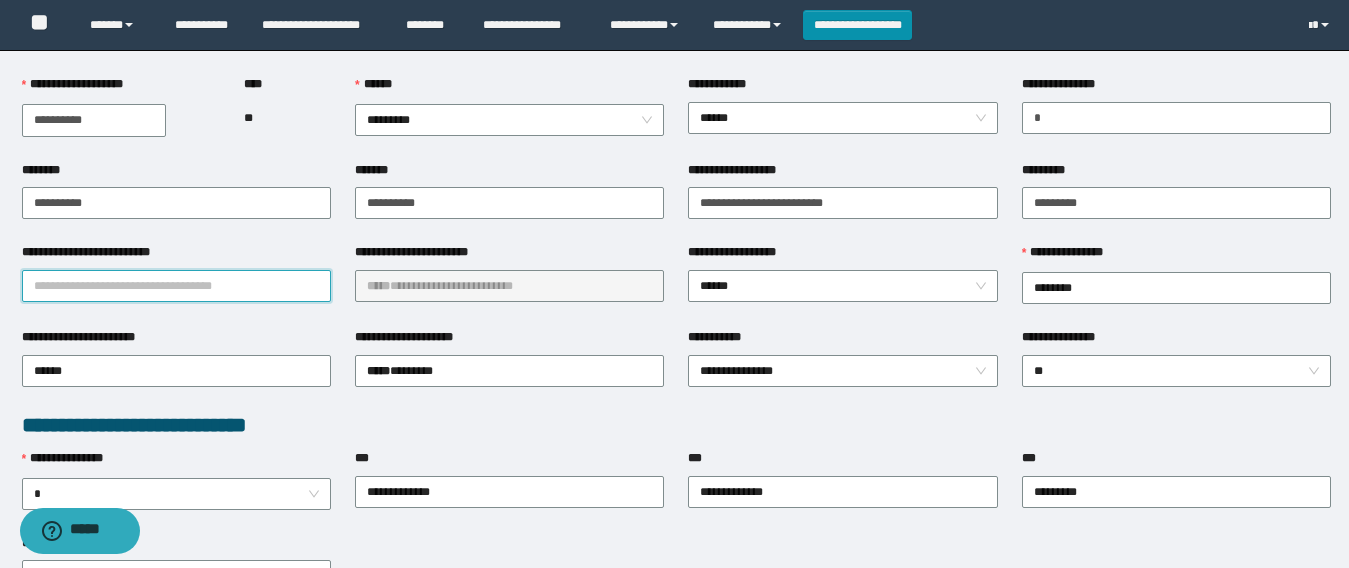 click on "**********" at bounding box center [176, 286] 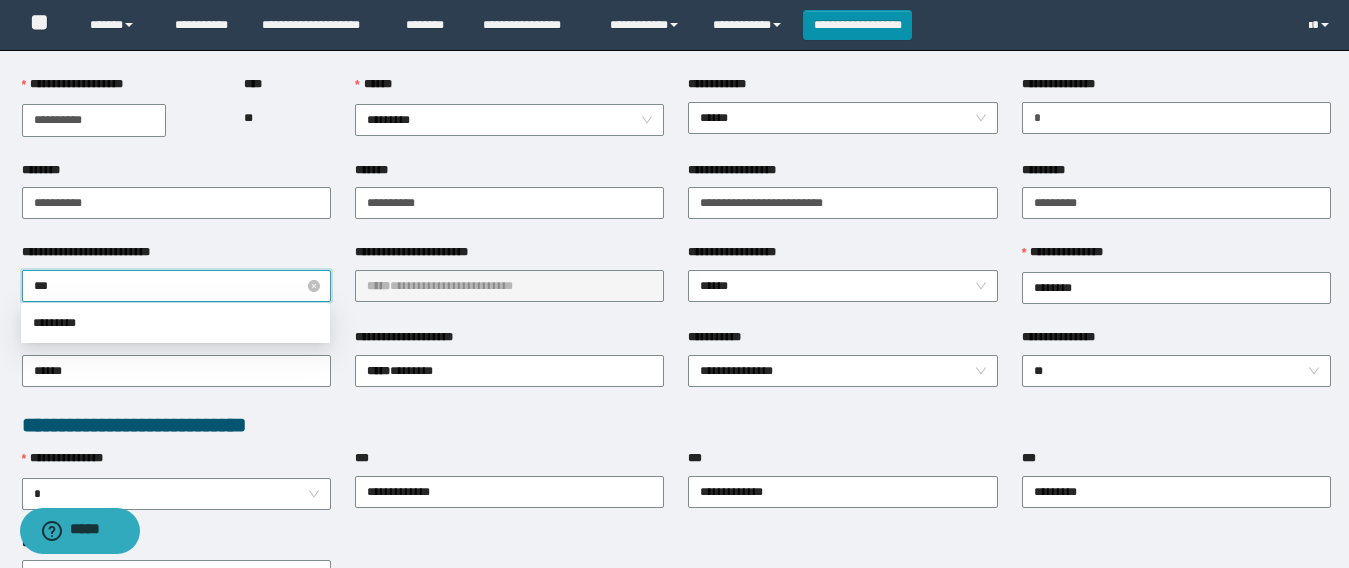 type on "****" 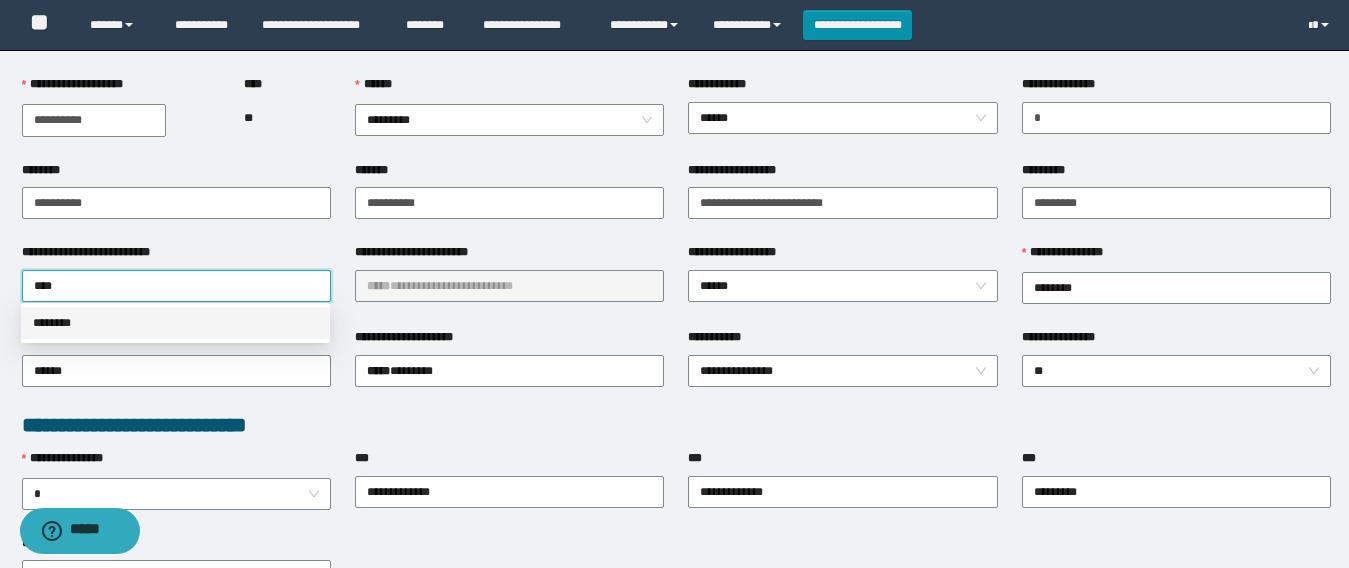 drag, startPoint x: 122, startPoint y: 327, endPoint x: 439, endPoint y: 275, distance: 321.23666 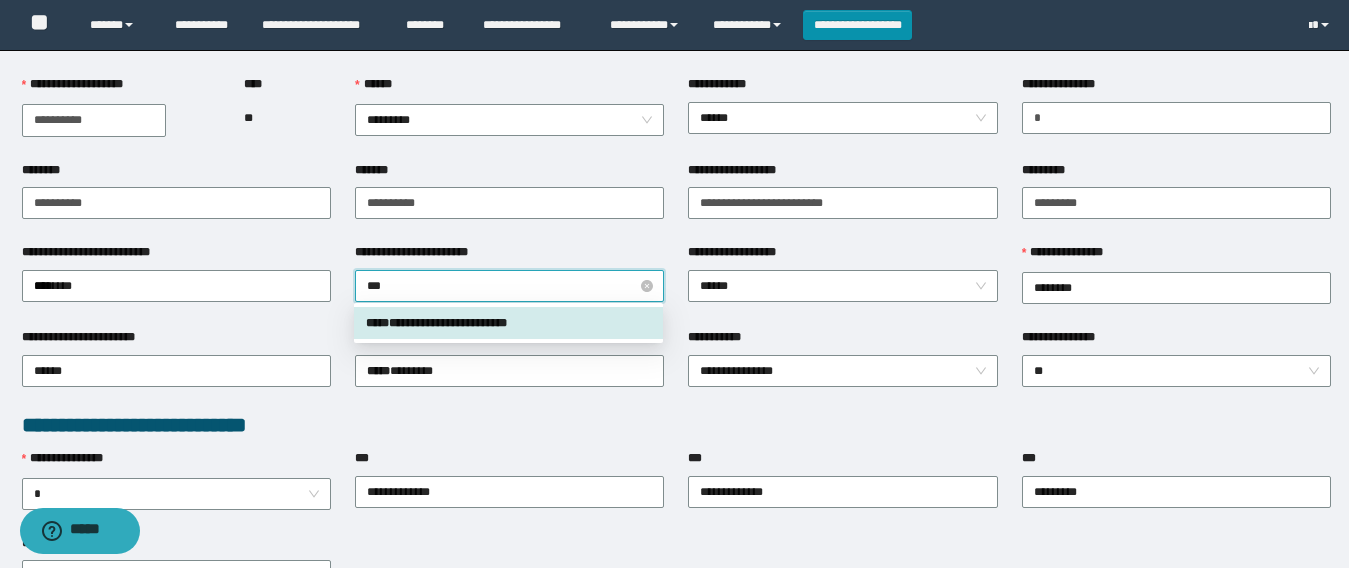 type on "****" 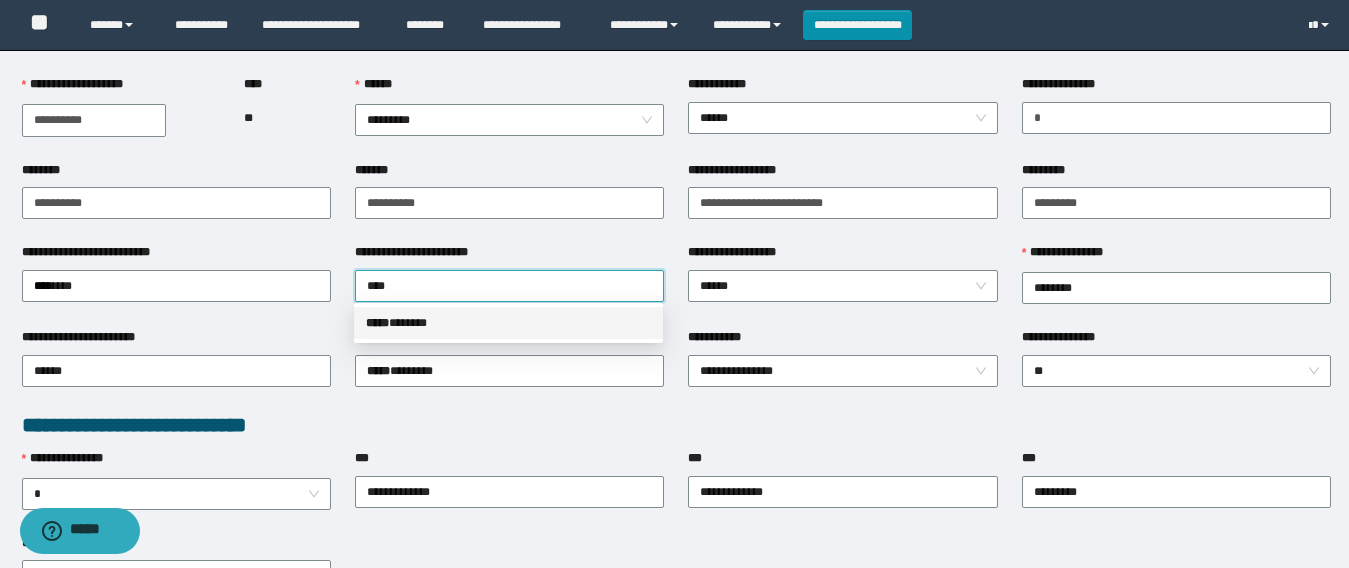 drag, startPoint x: 431, startPoint y: 332, endPoint x: 506, endPoint y: 328, distance: 75.10659 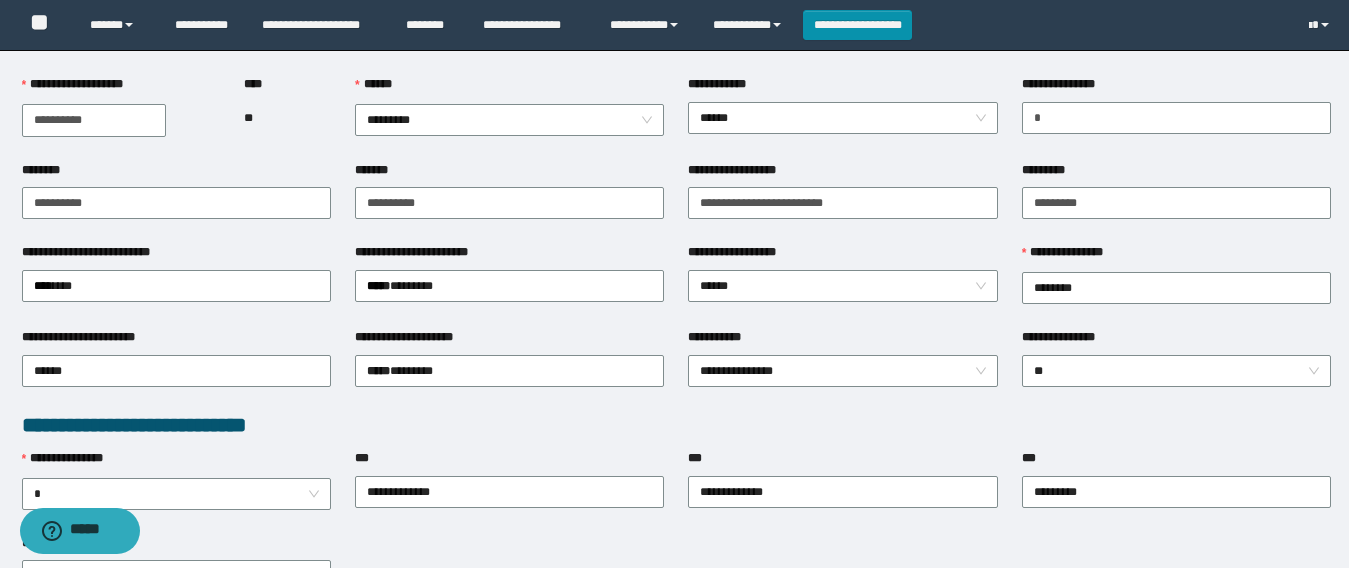 click on "**********" at bounding box center (509, 369) 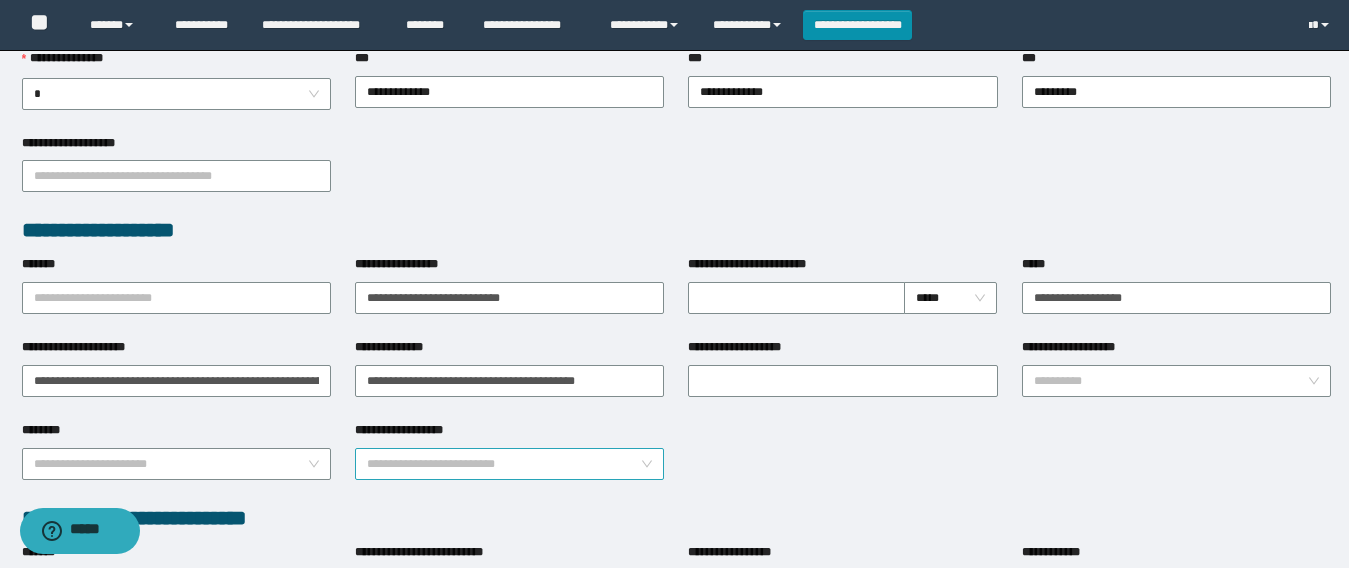 scroll, scrollTop: 900, scrollLeft: 0, axis: vertical 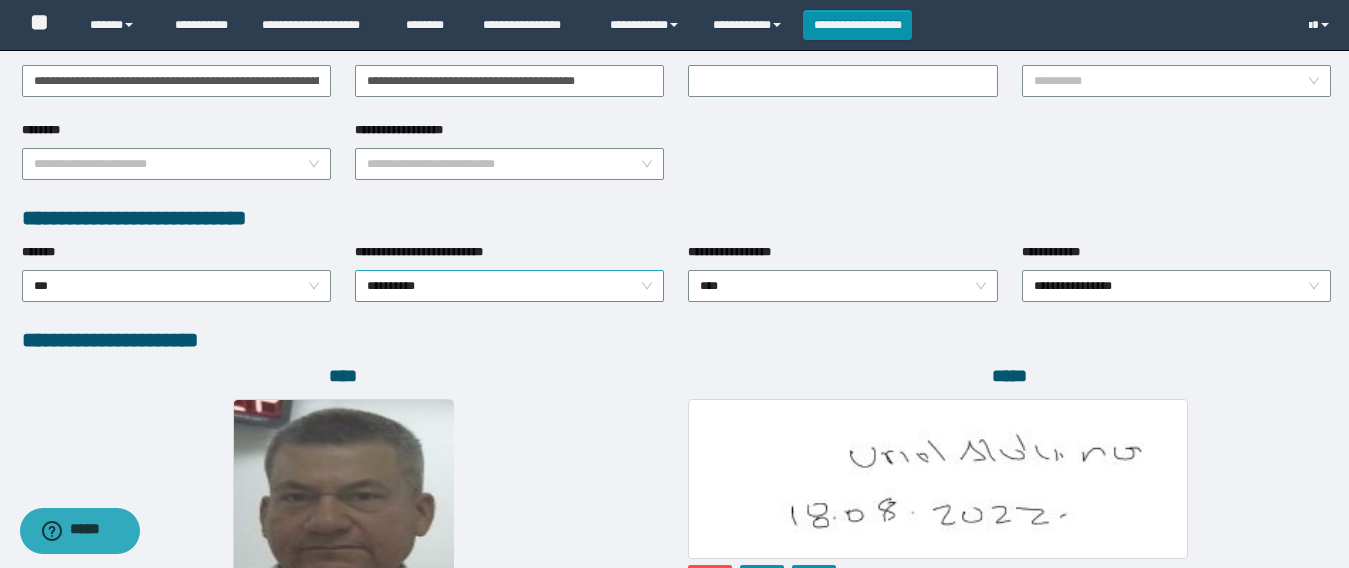 click on "**********" at bounding box center (509, 286) 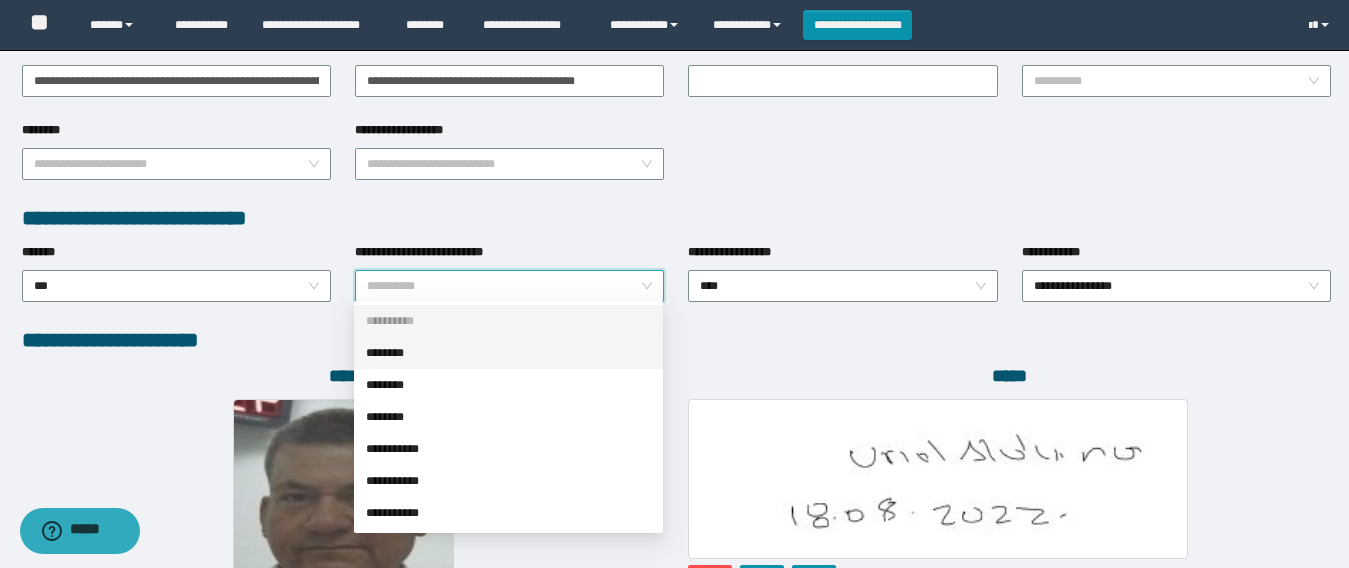 drag, startPoint x: 420, startPoint y: 351, endPoint x: 473, endPoint y: 349, distance: 53.037724 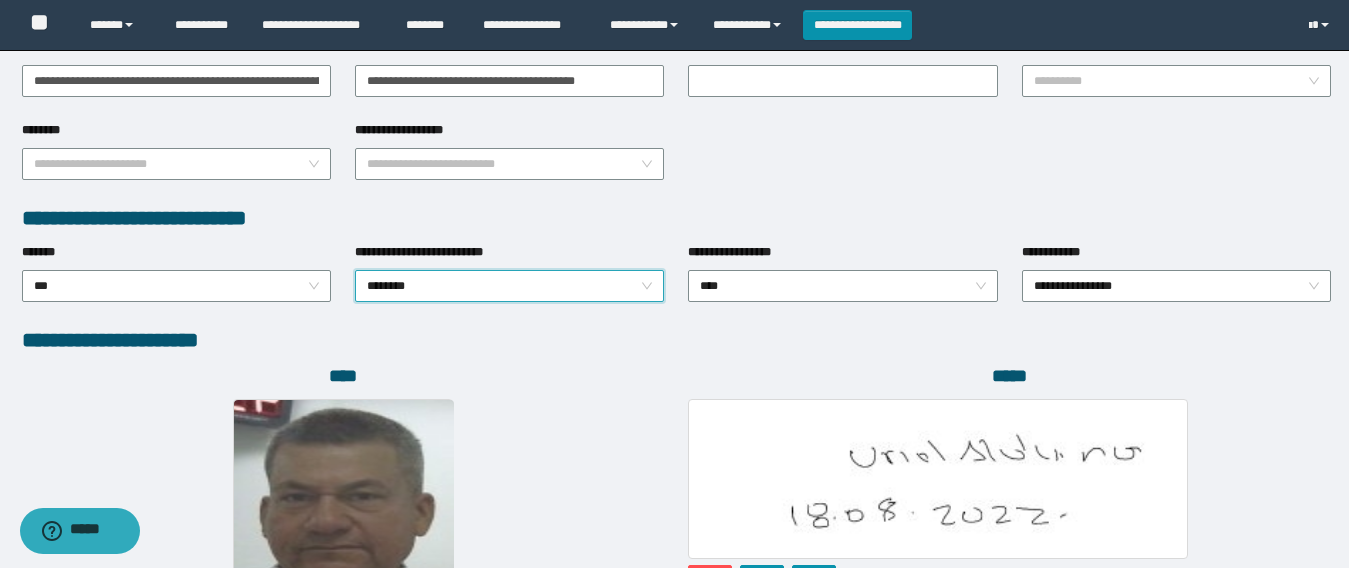 click on "**********" at bounding box center [509, 284] 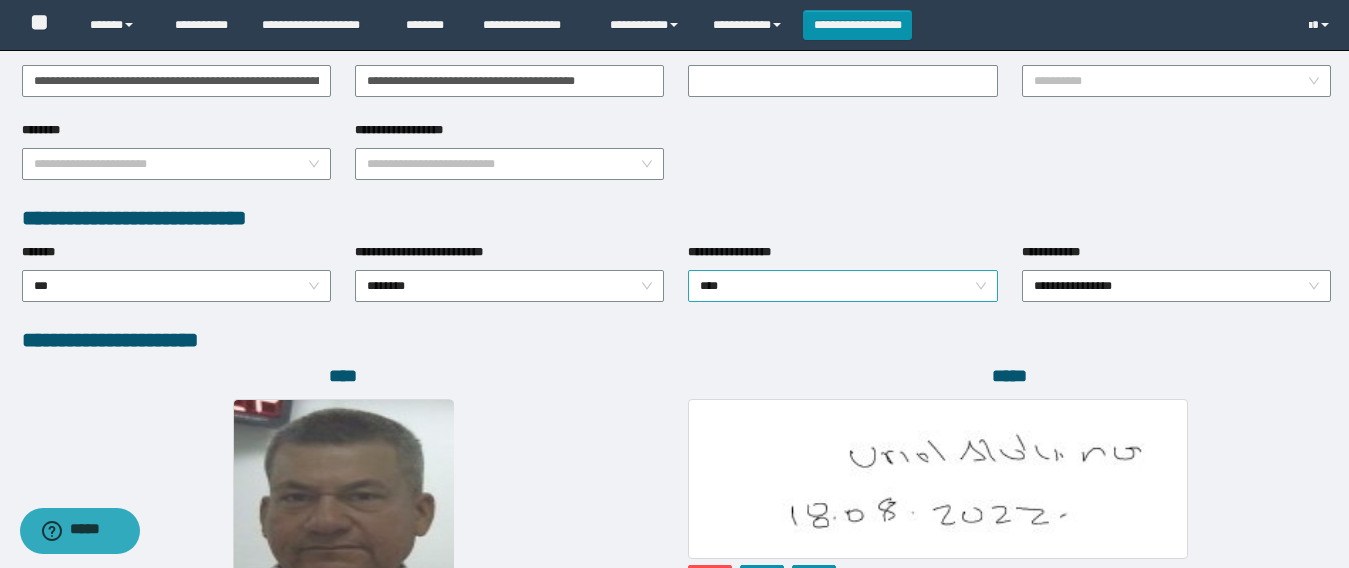 click on "****" at bounding box center (842, 286) 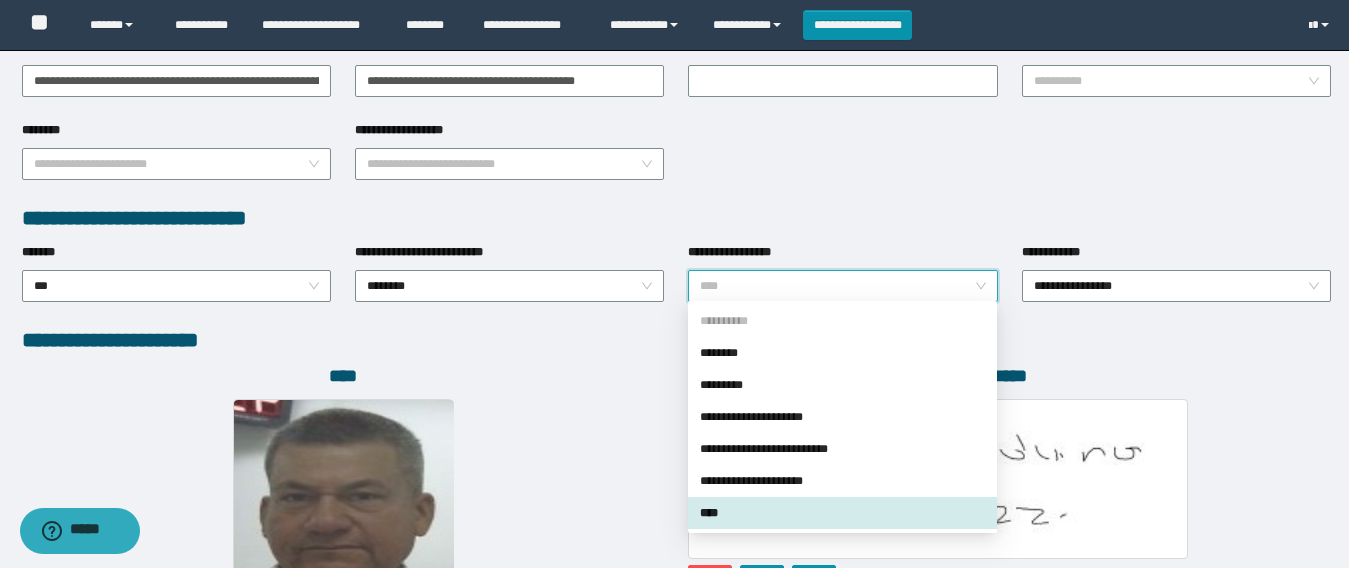 click at bounding box center [343, 528] 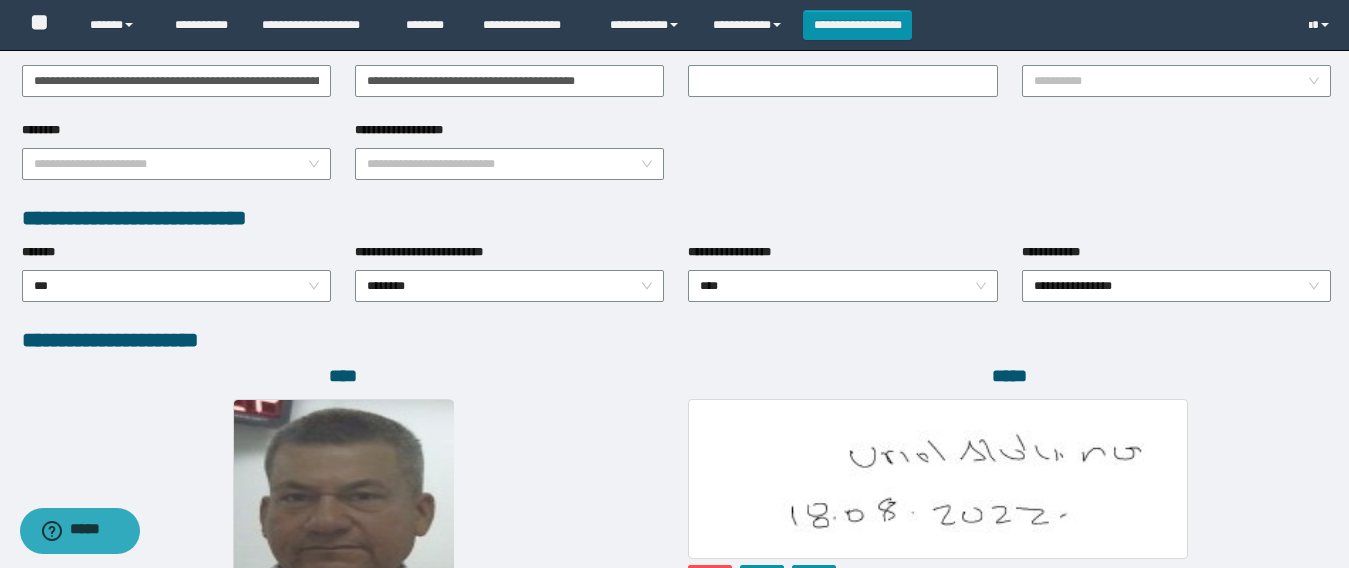 scroll, scrollTop: 1000, scrollLeft: 0, axis: vertical 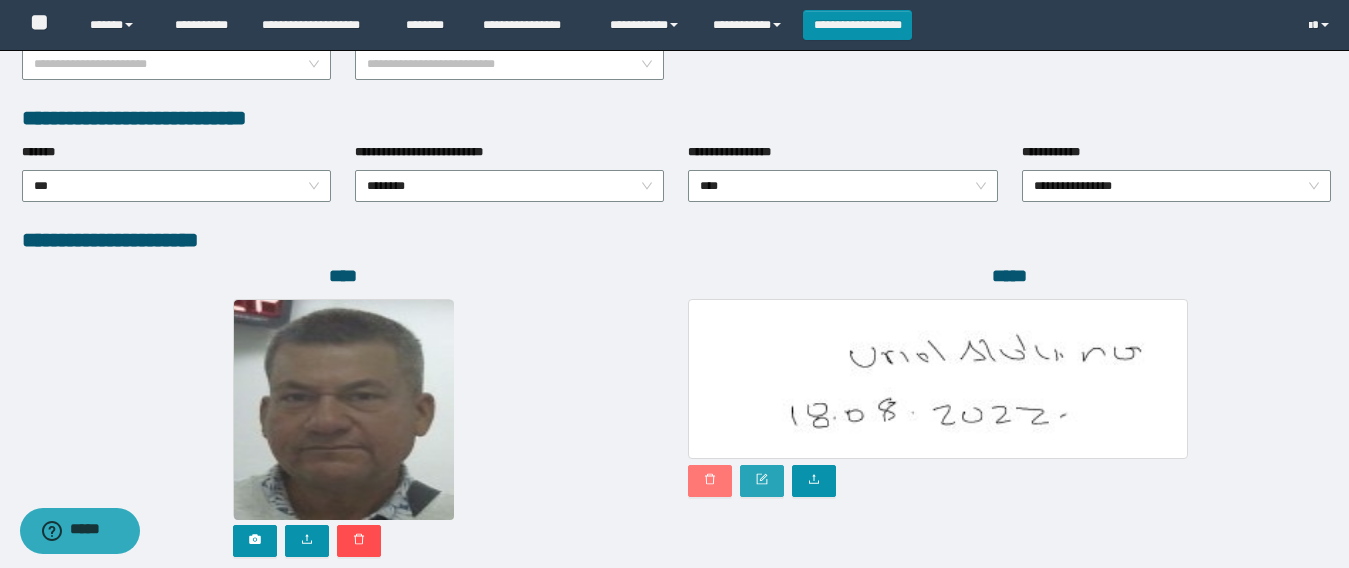 click 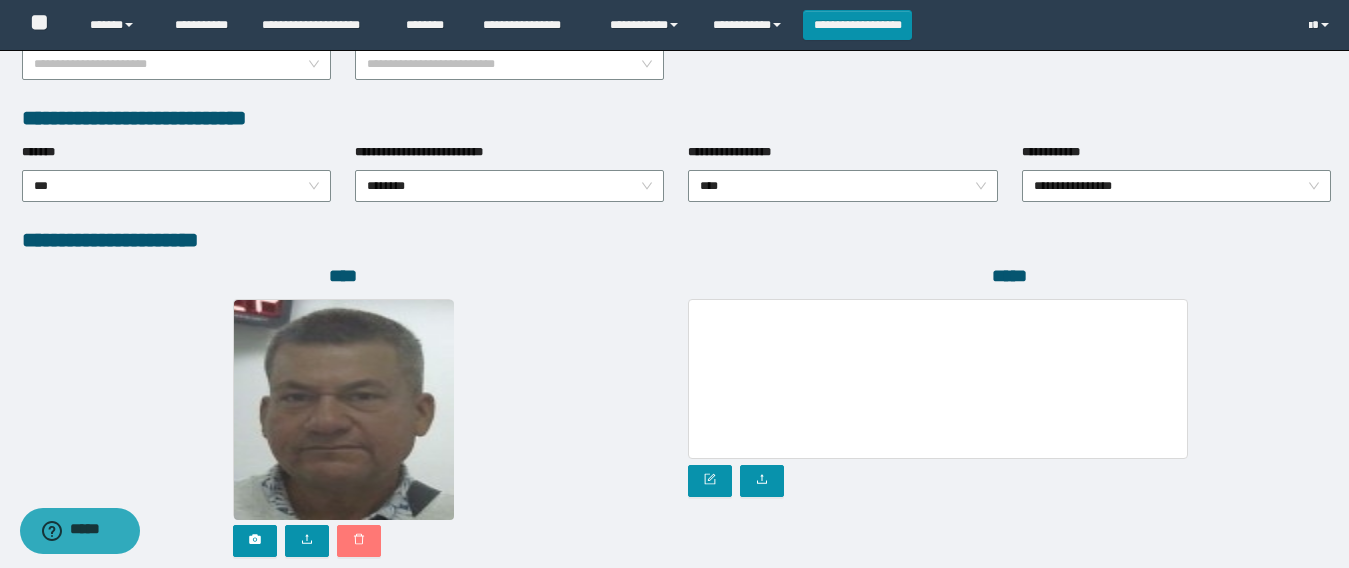 click at bounding box center [359, 541] 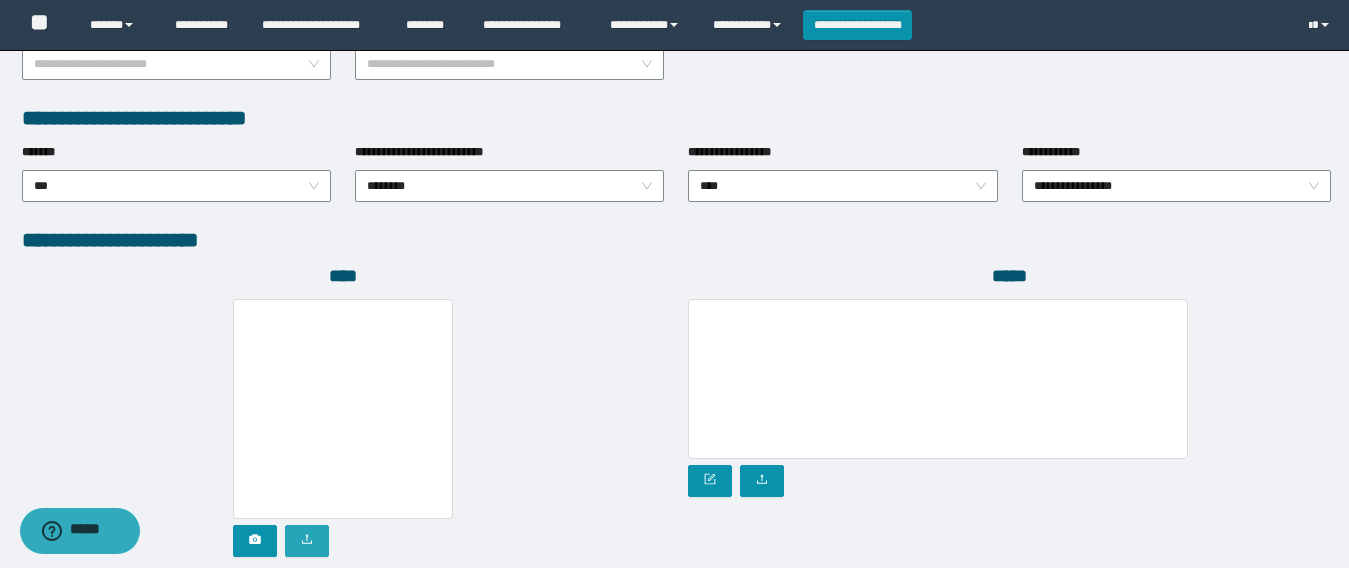 click at bounding box center (307, 541) 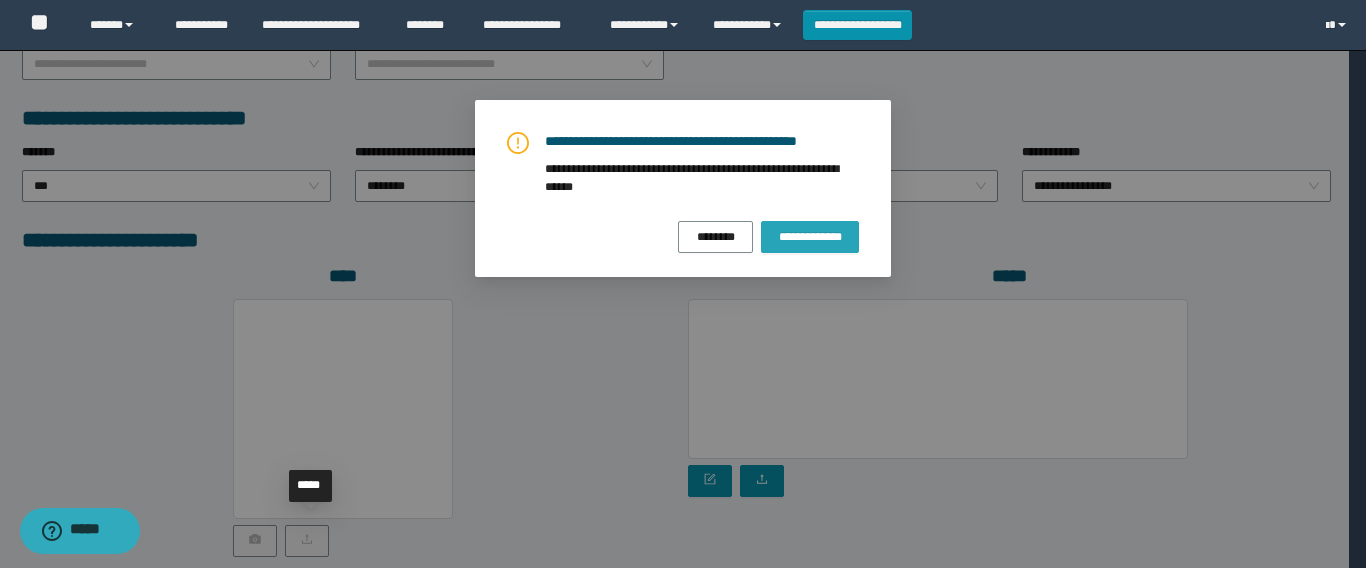click on "**********" at bounding box center (810, 237) 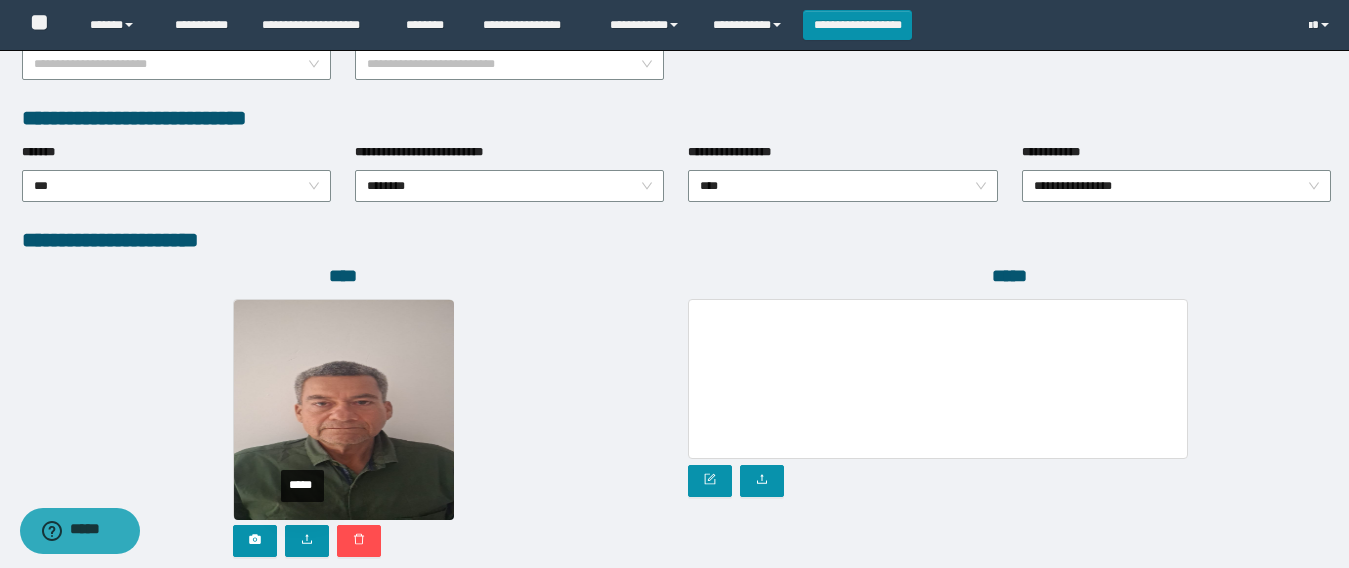 scroll, scrollTop: 1137, scrollLeft: 0, axis: vertical 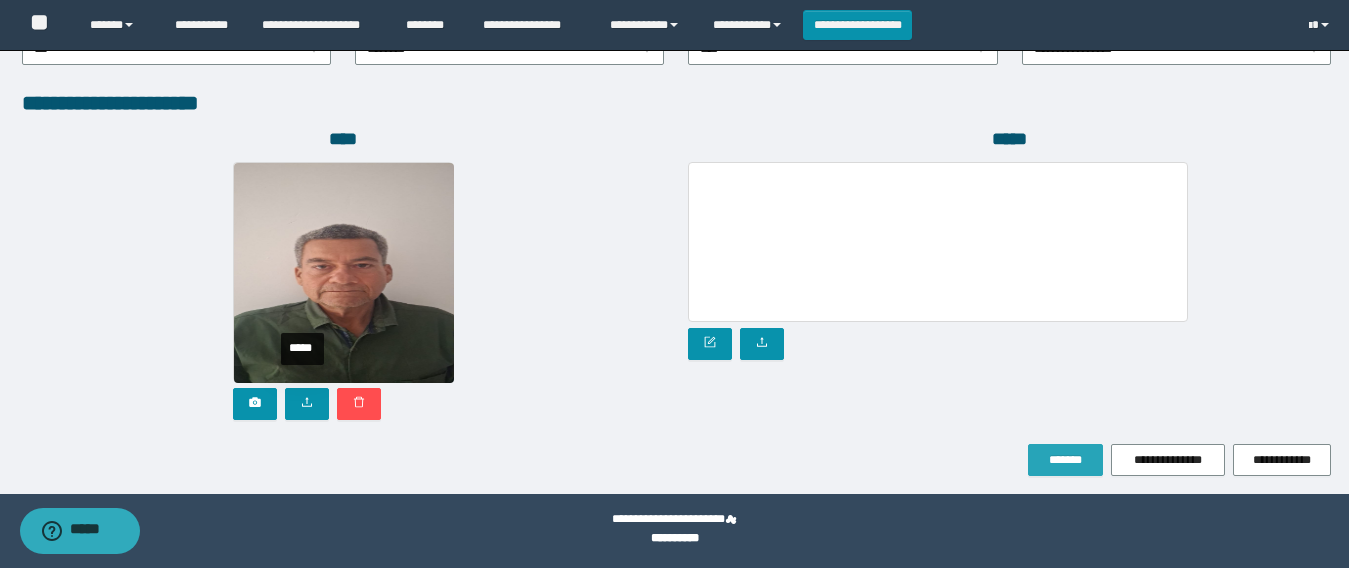 click on "*******" at bounding box center (1065, 460) 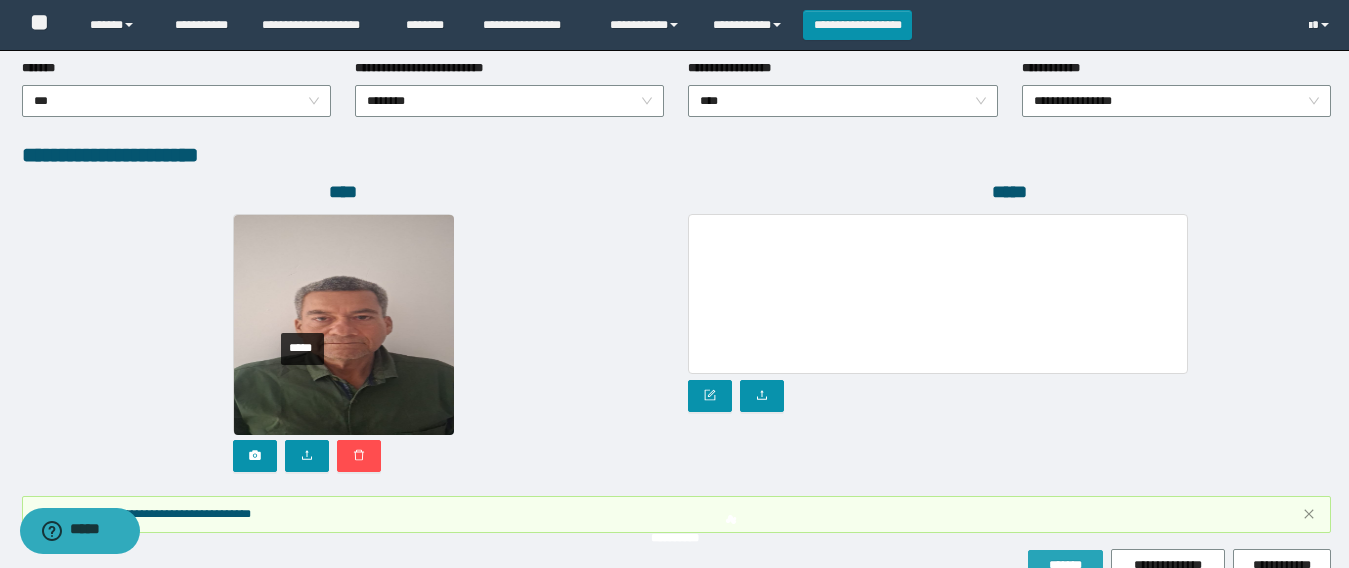 scroll, scrollTop: 1190, scrollLeft: 0, axis: vertical 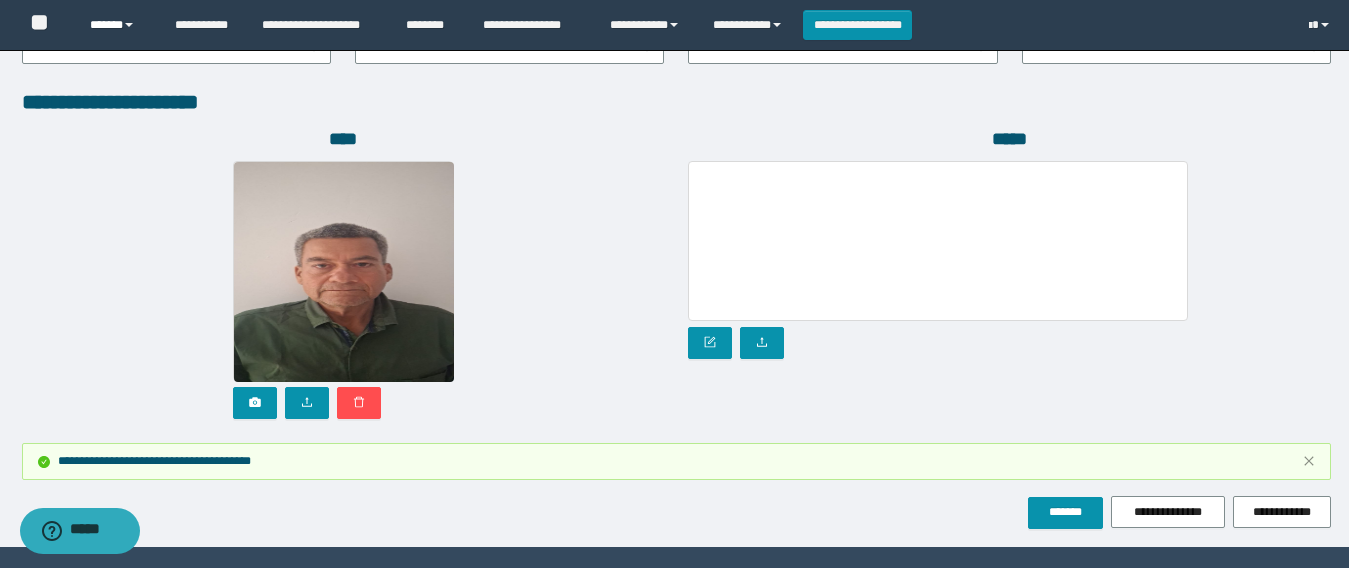 click on "******" at bounding box center [117, 25] 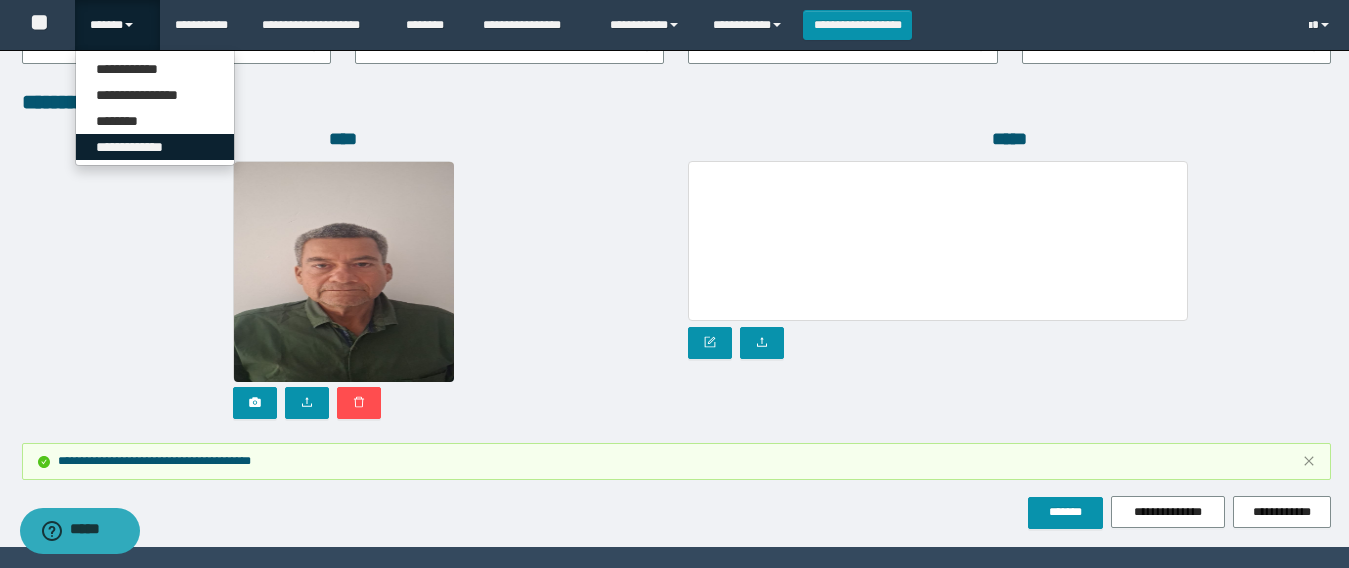 click on "**********" at bounding box center (155, 147) 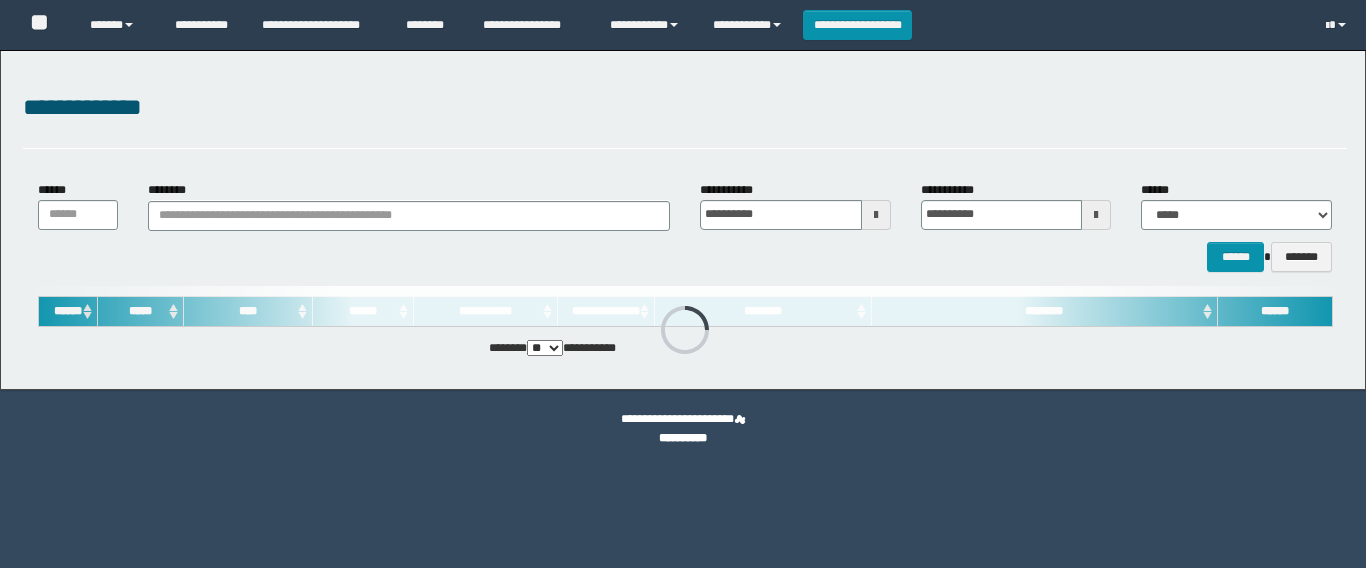 scroll, scrollTop: 0, scrollLeft: 0, axis: both 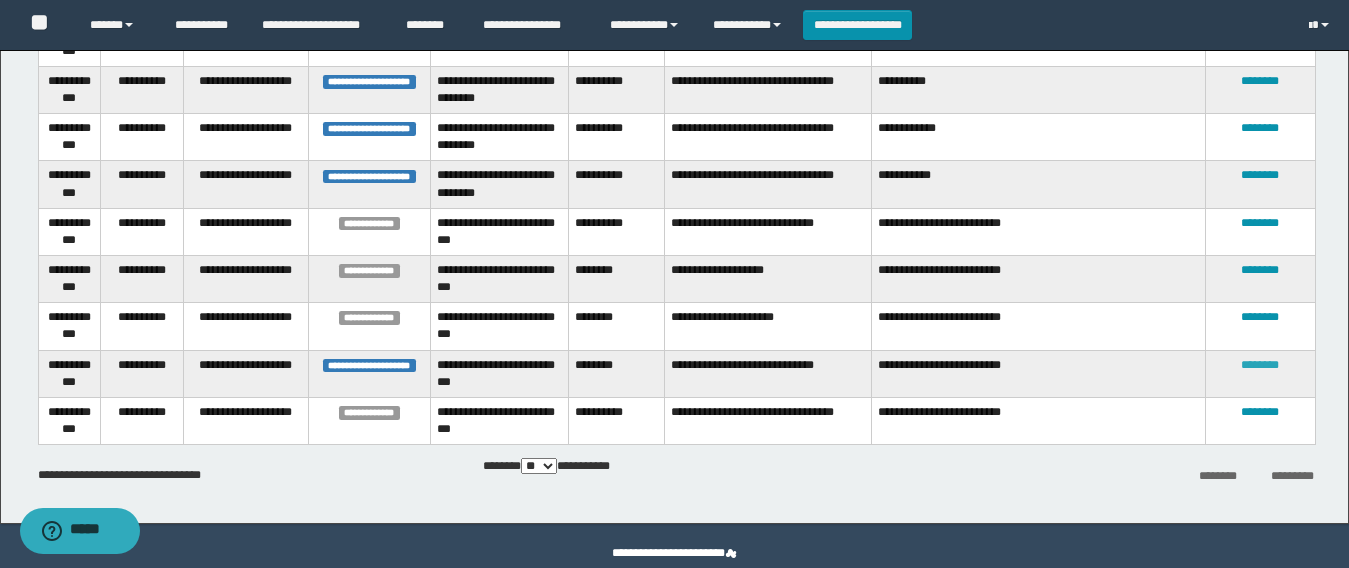 click on "********" at bounding box center (1260, 365) 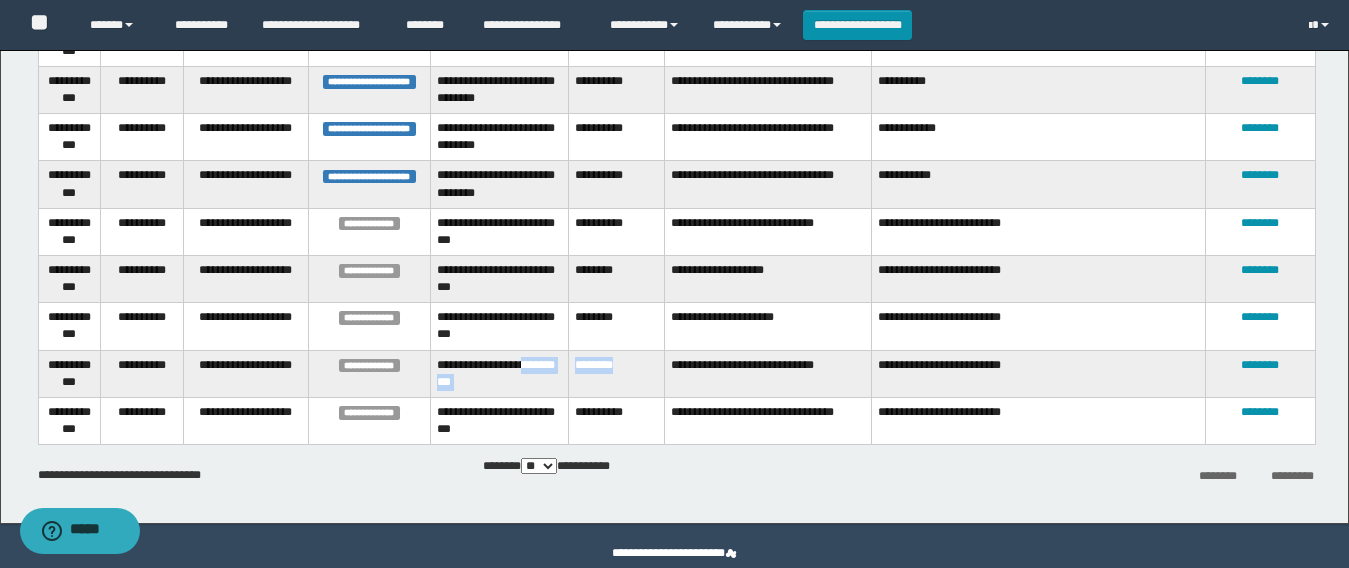 drag, startPoint x: 633, startPoint y: 360, endPoint x: 563, endPoint y: 360, distance: 70 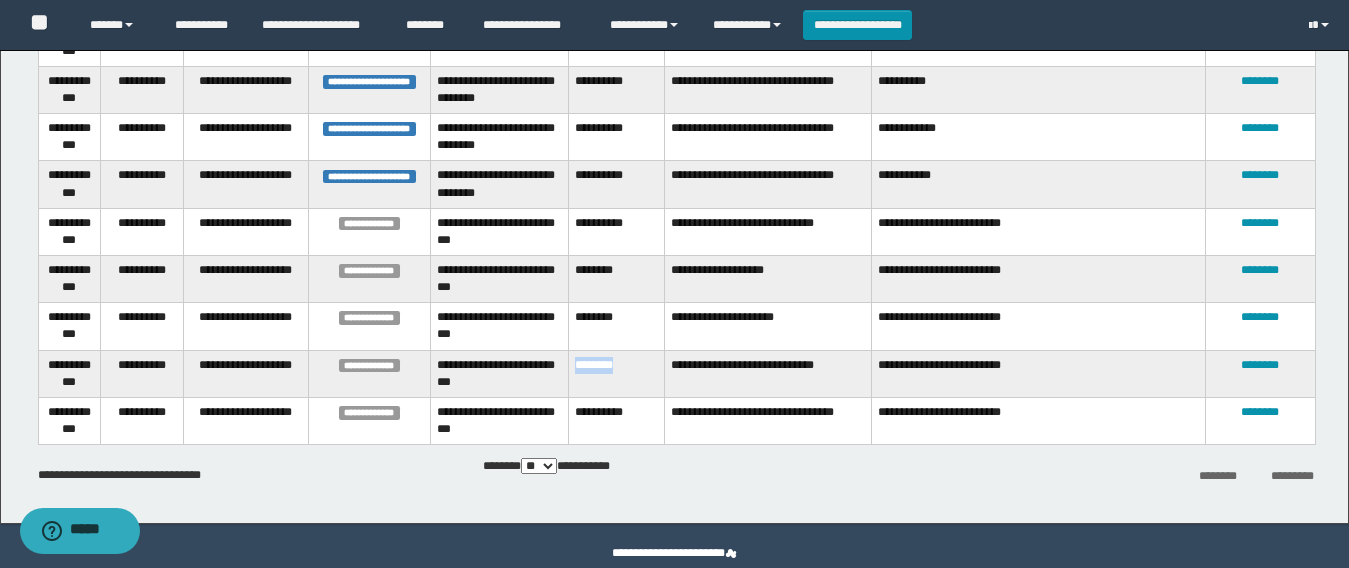 click on "********" at bounding box center [616, 373] 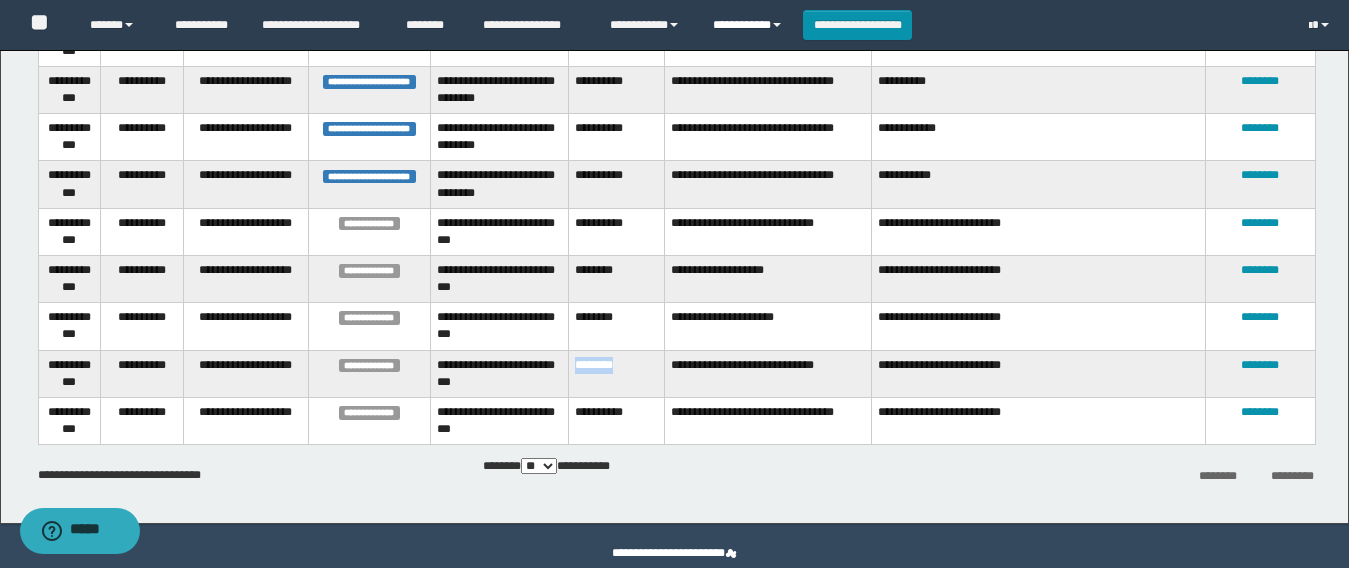 drag, startPoint x: 742, startPoint y: 28, endPoint x: 746, endPoint y: 40, distance: 12.649111 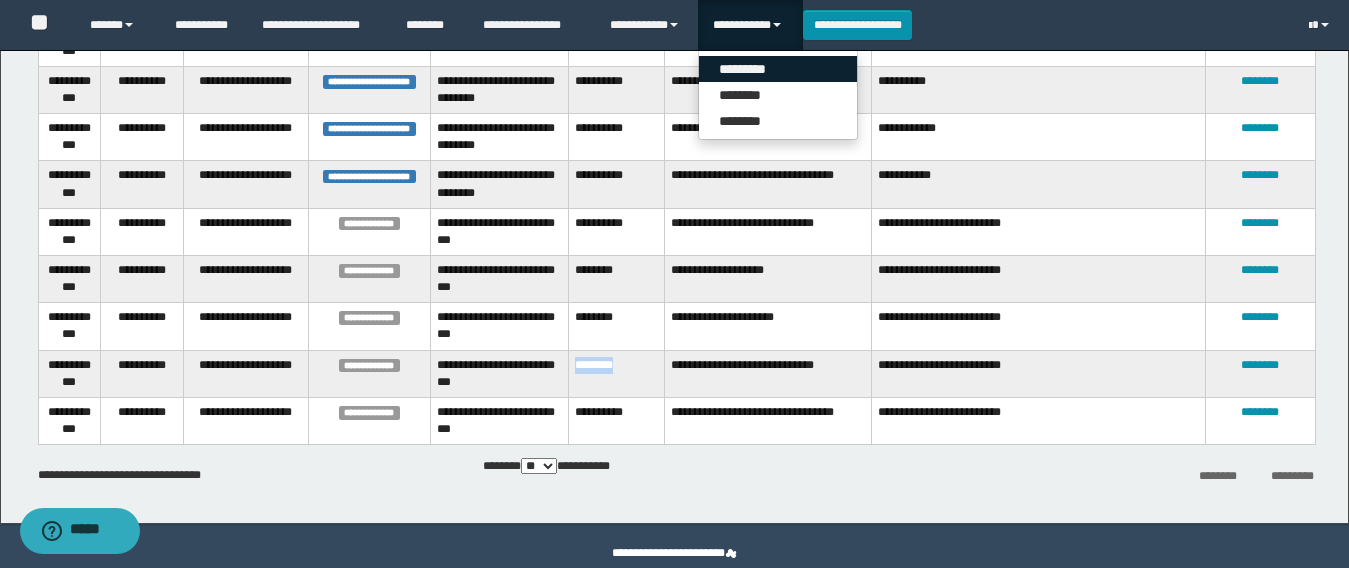 click on "*********" at bounding box center (778, 69) 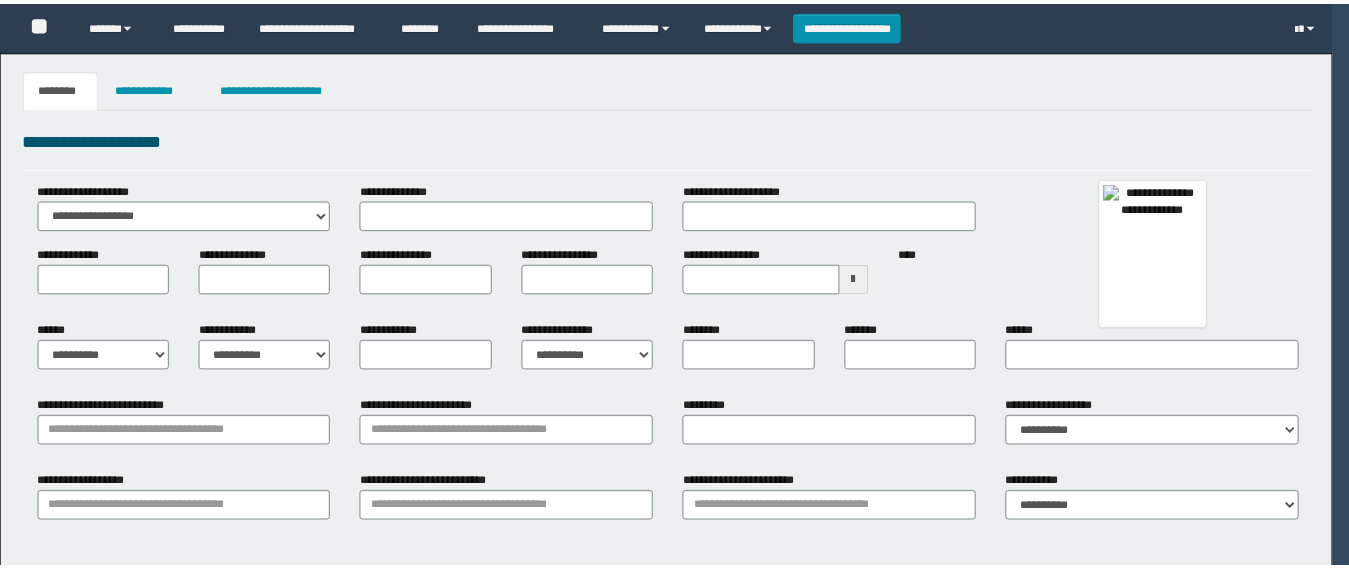 scroll, scrollTop: 0, scrollLeft: 0, axis: both 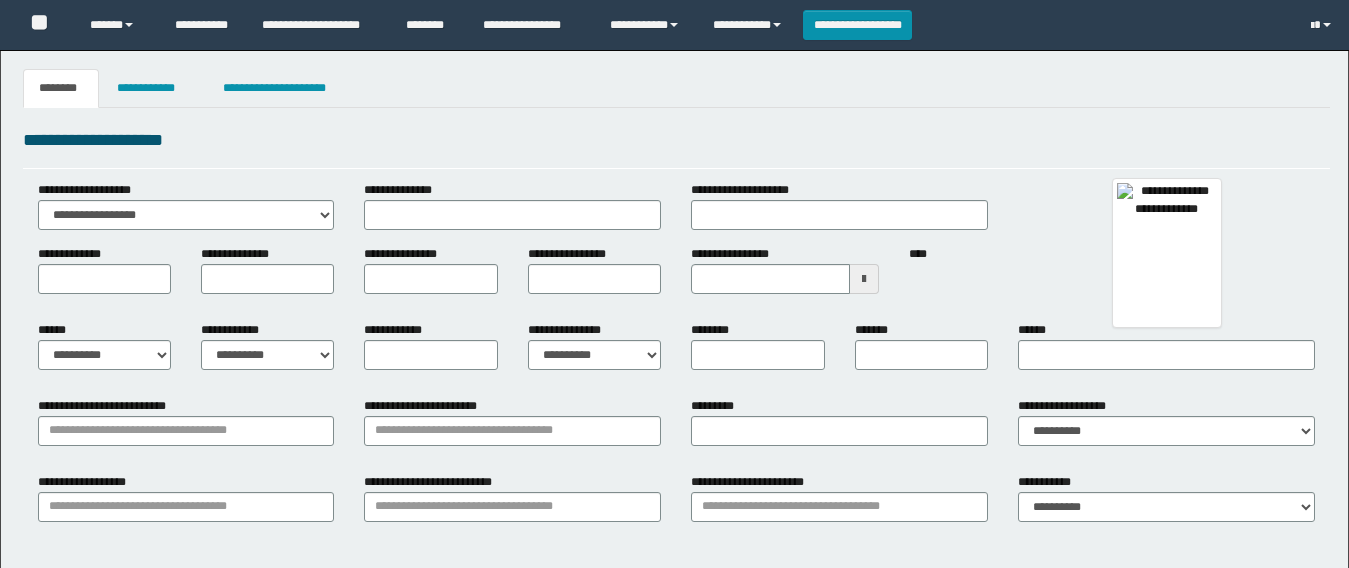 type 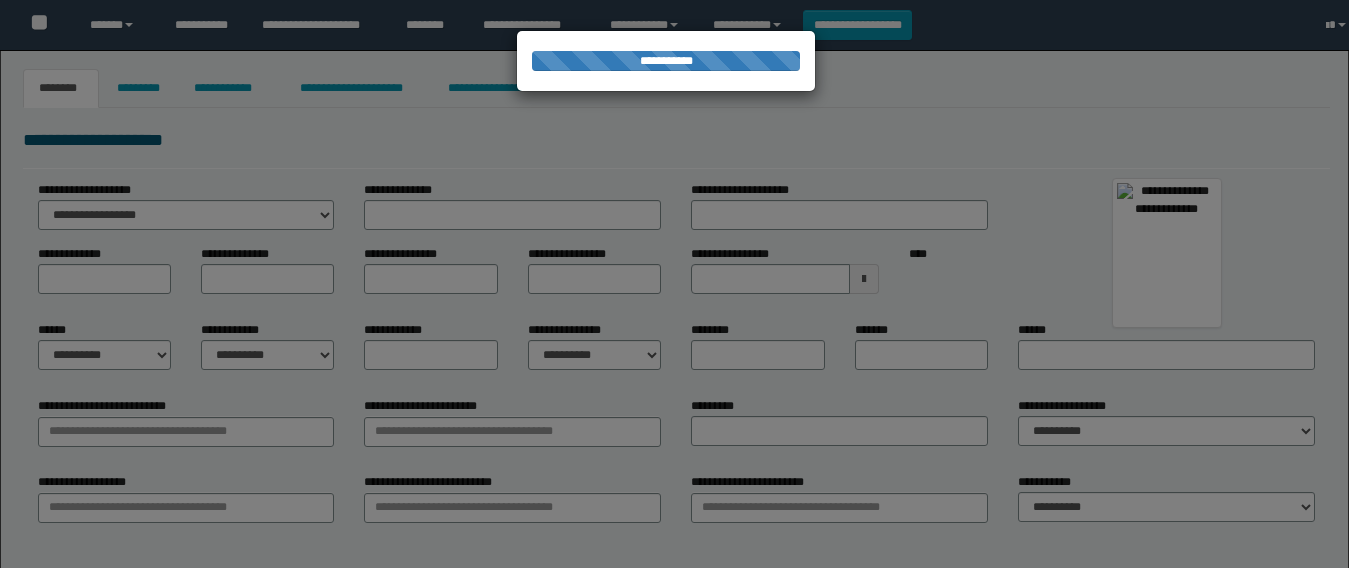 type on "**********" 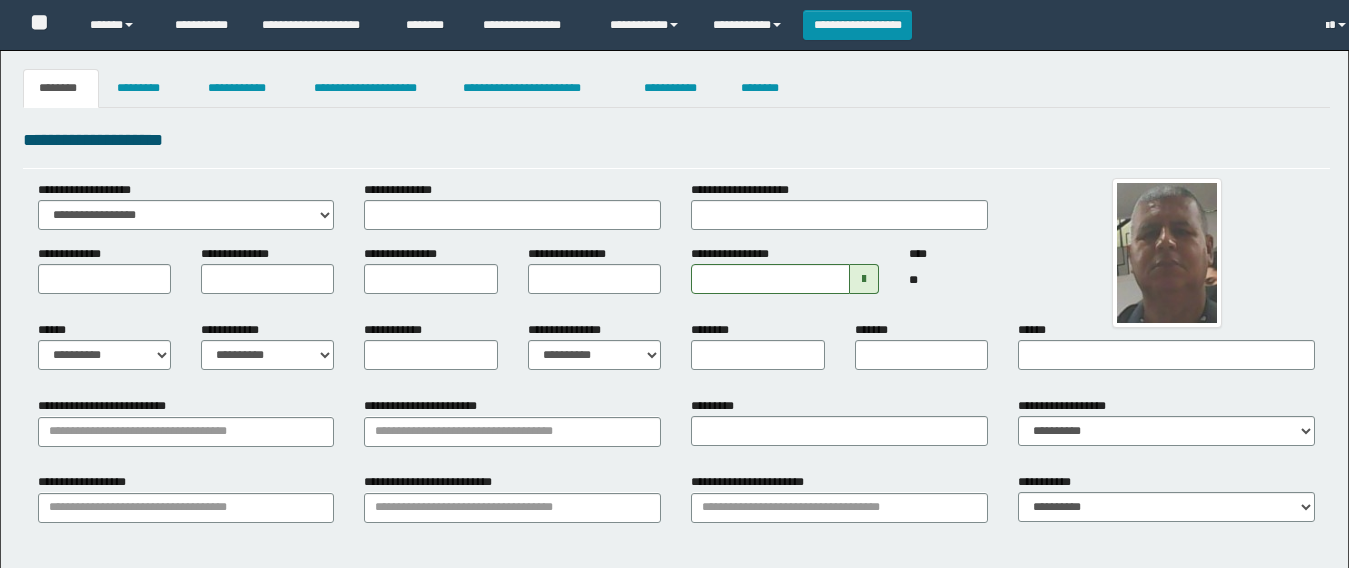 type on "********" 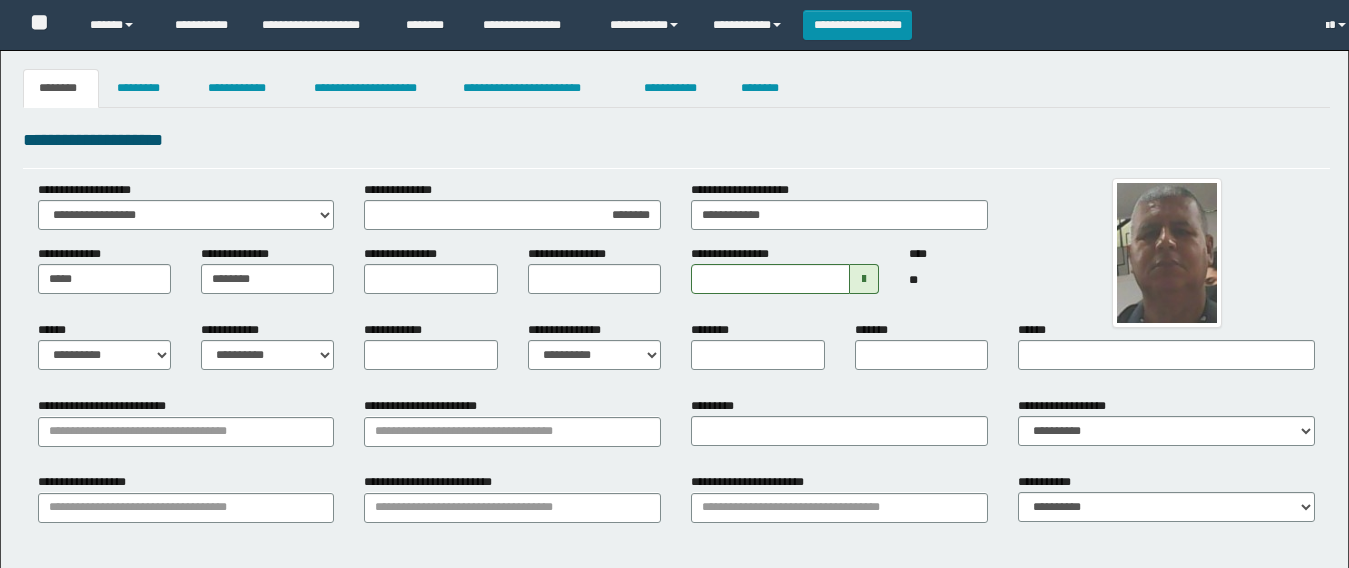 type on "*******" 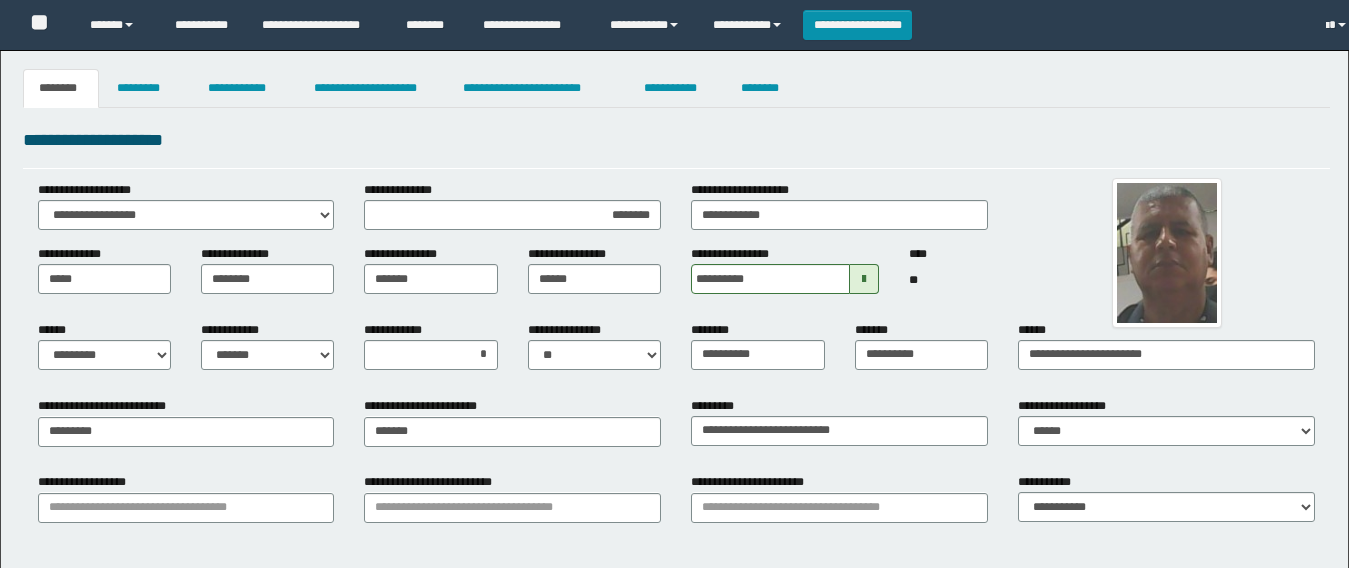 type on "********" 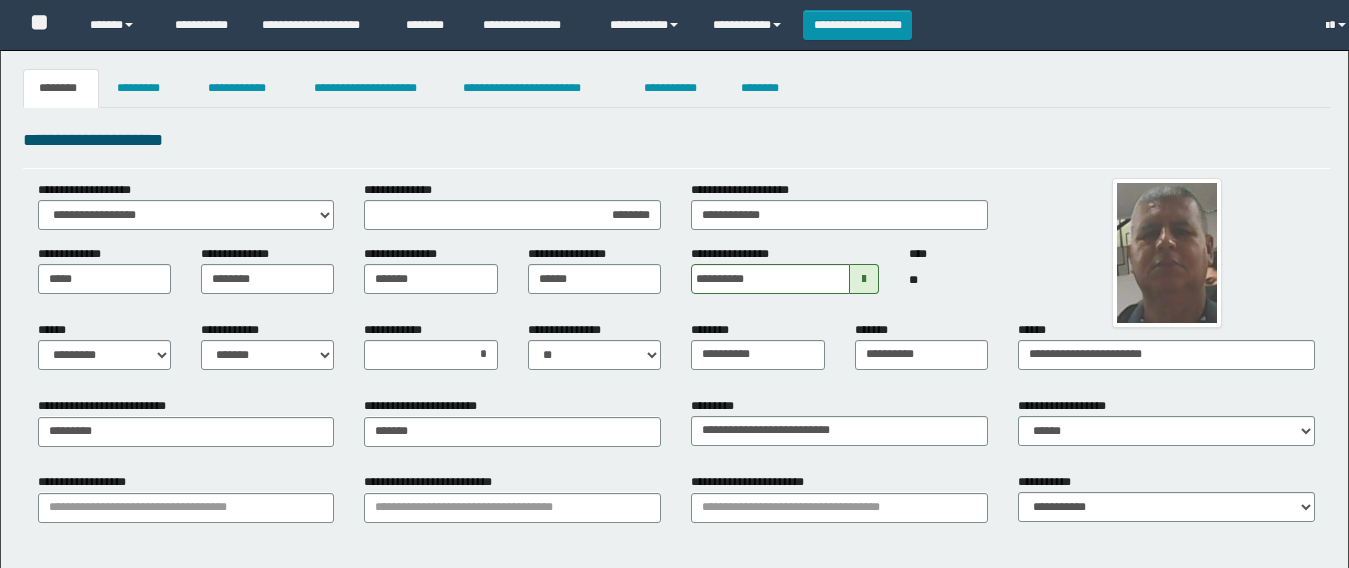 type on "*********" 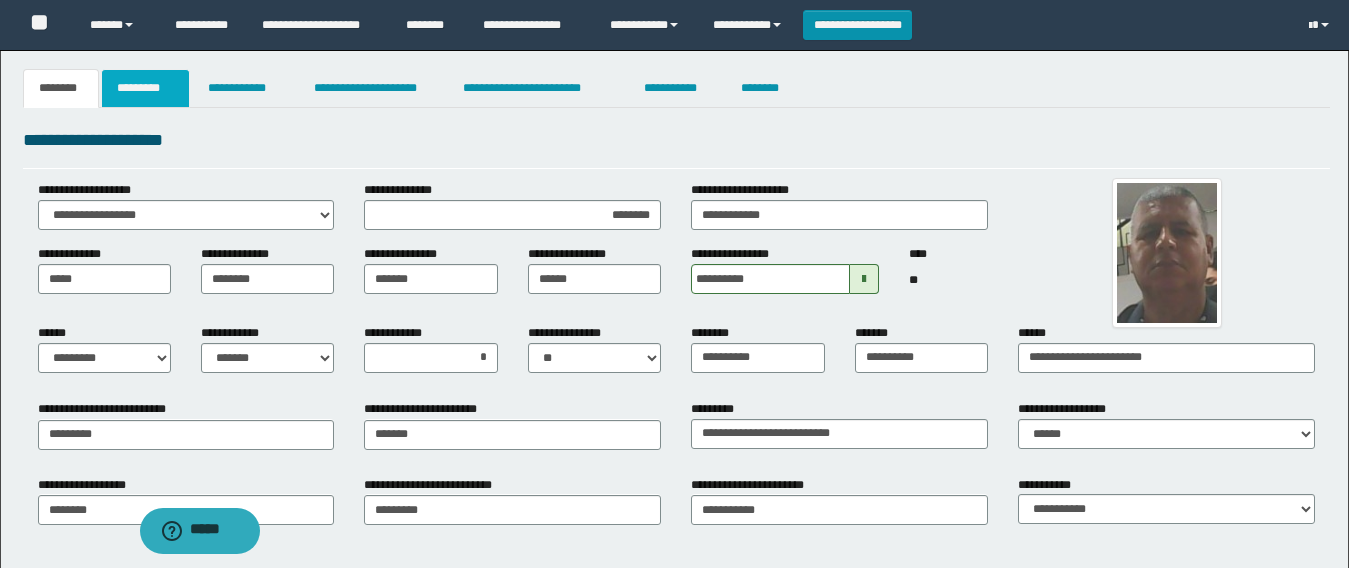scroll, scrollTop: 0, scrollLeft: 0, axis: both 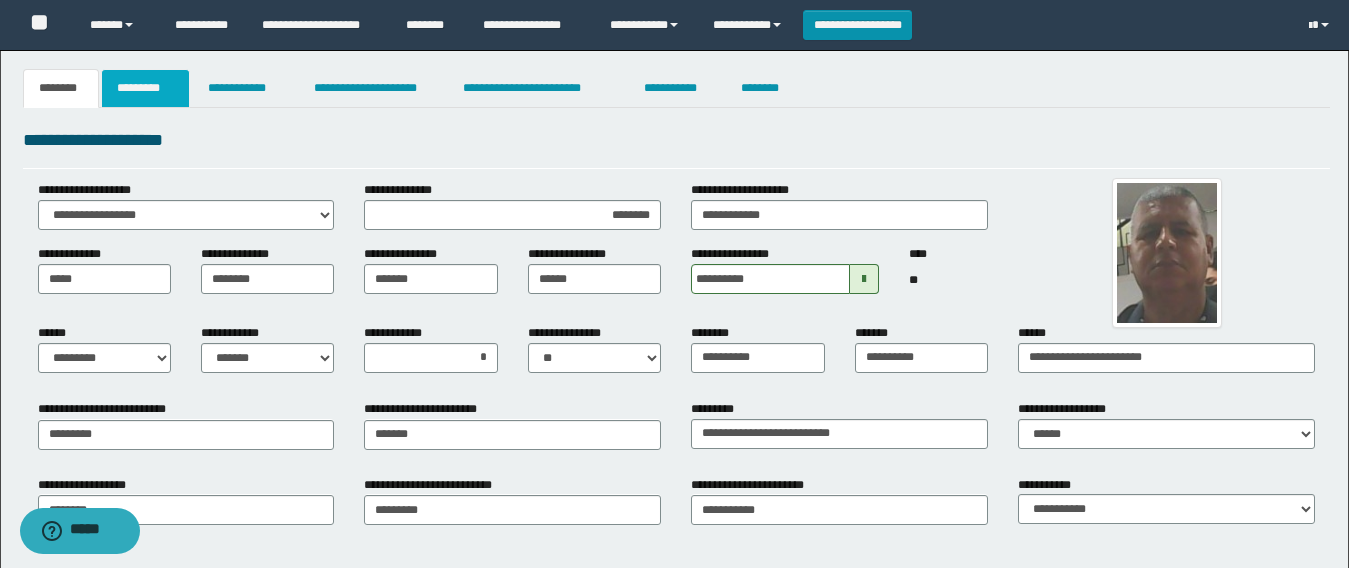 click on "*********" at bounding box center [145, 88] 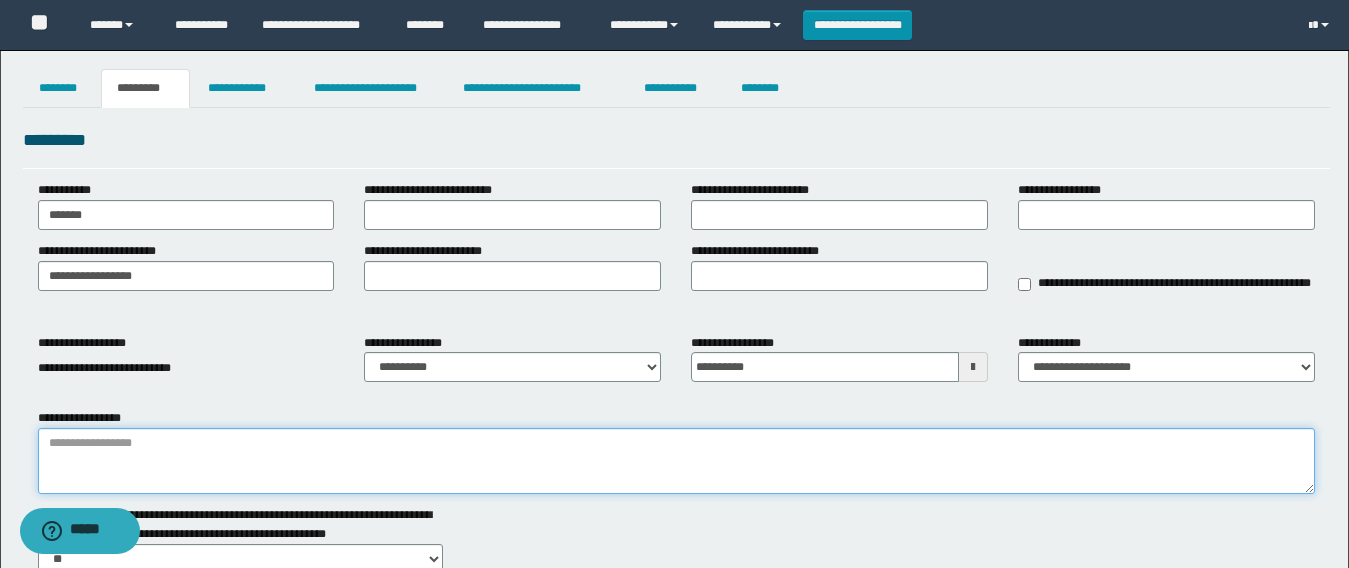 click on "**********" at bounding box center (676, 461) 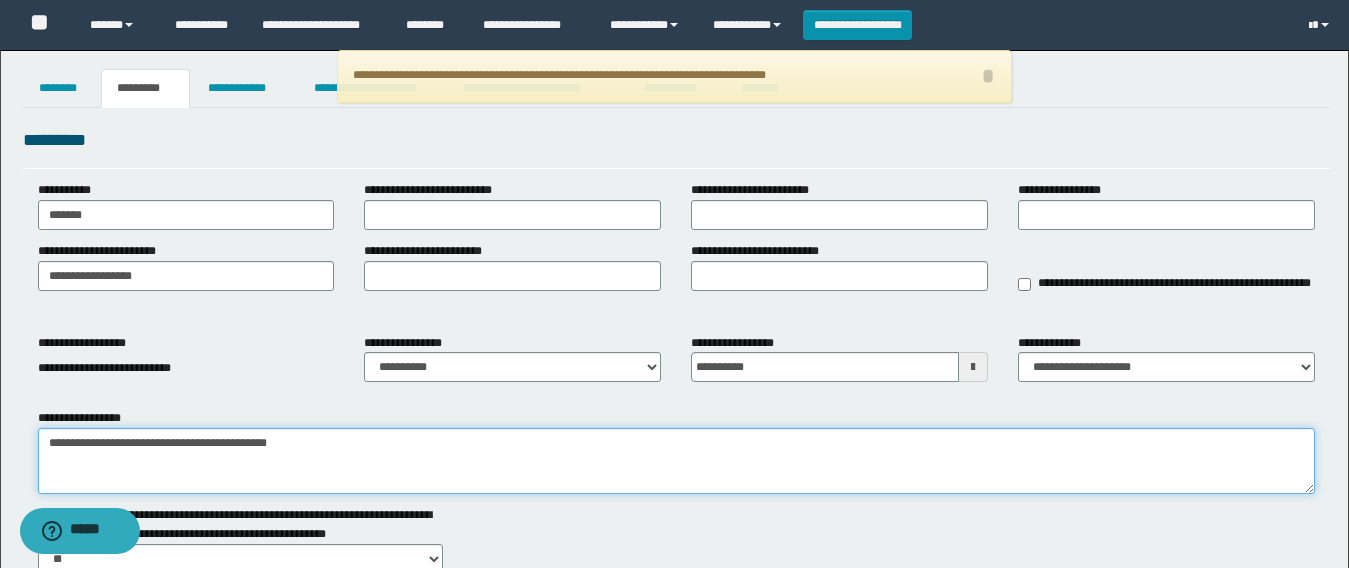 click on "**********" at bounding box center [676, 461] 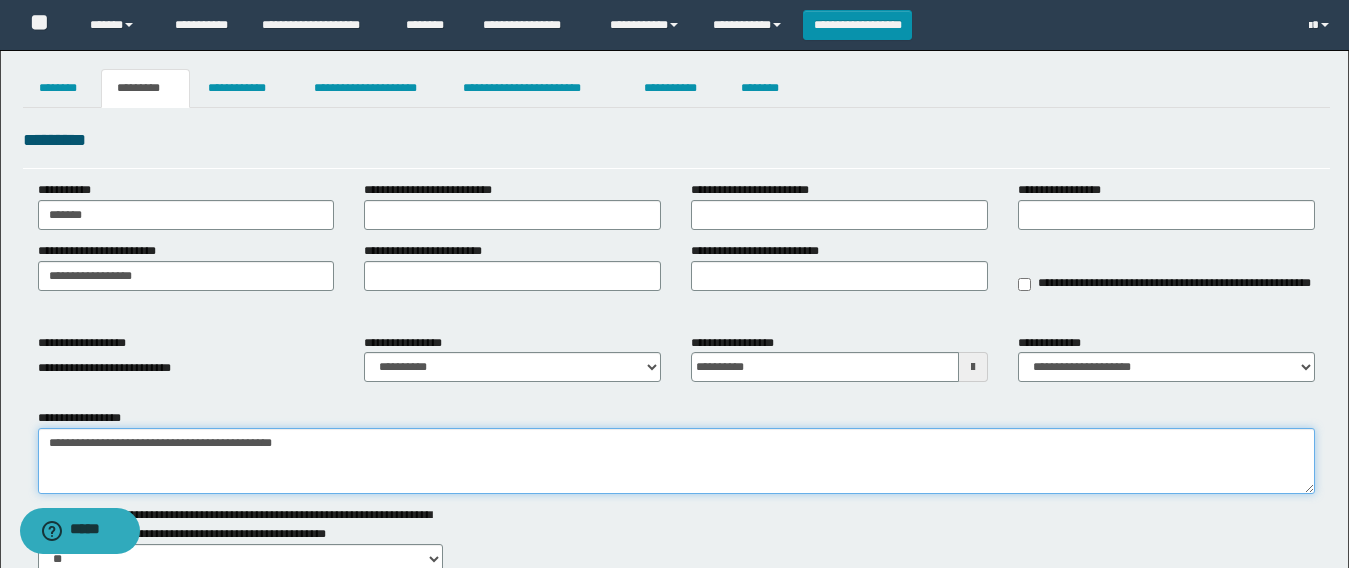 paste on "**********" 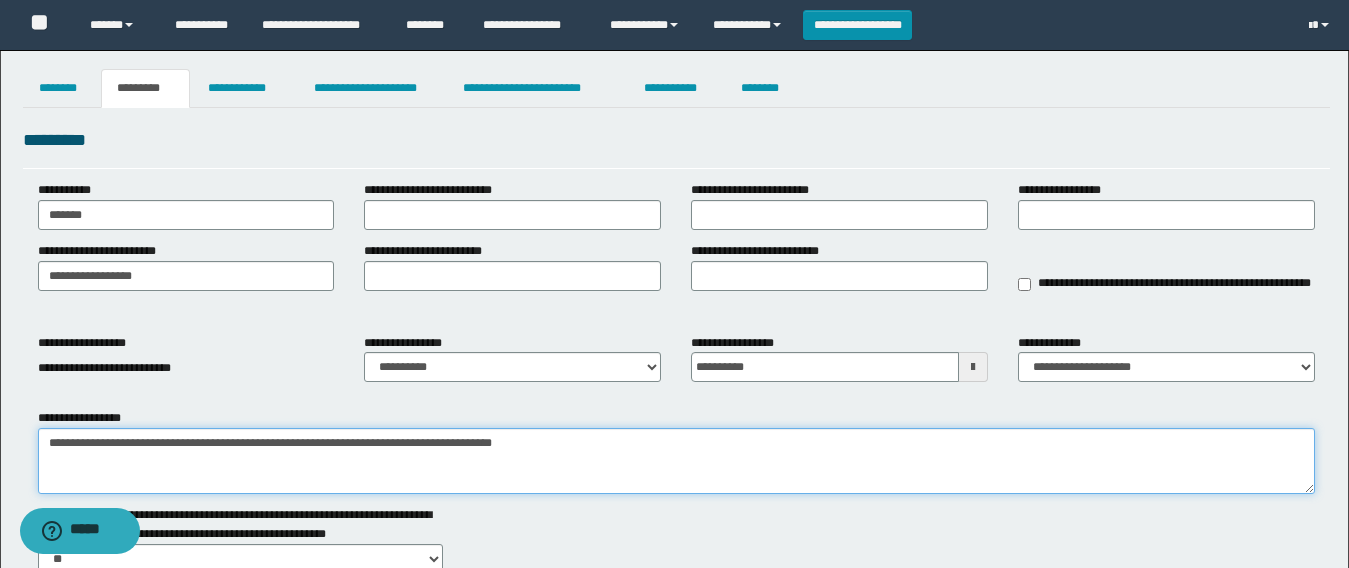 drag, startPoint x: 622, startPoint y: 448, endPoint x: 324, endPoint y: 452, distance: 298.02686 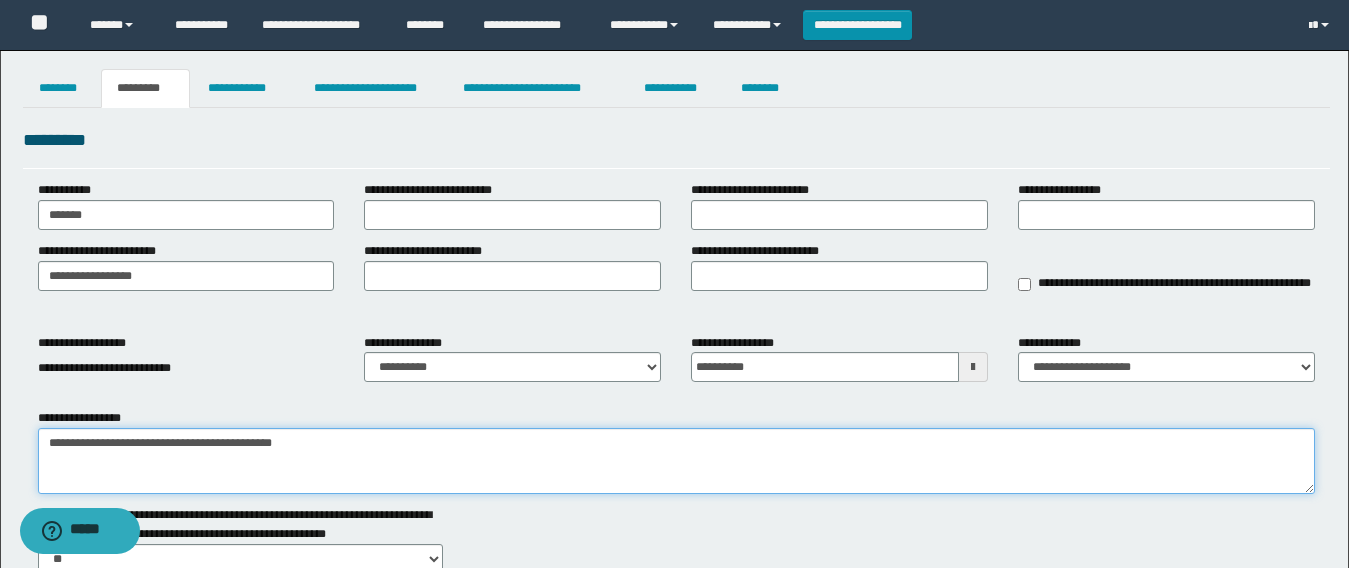 paste on "**********" 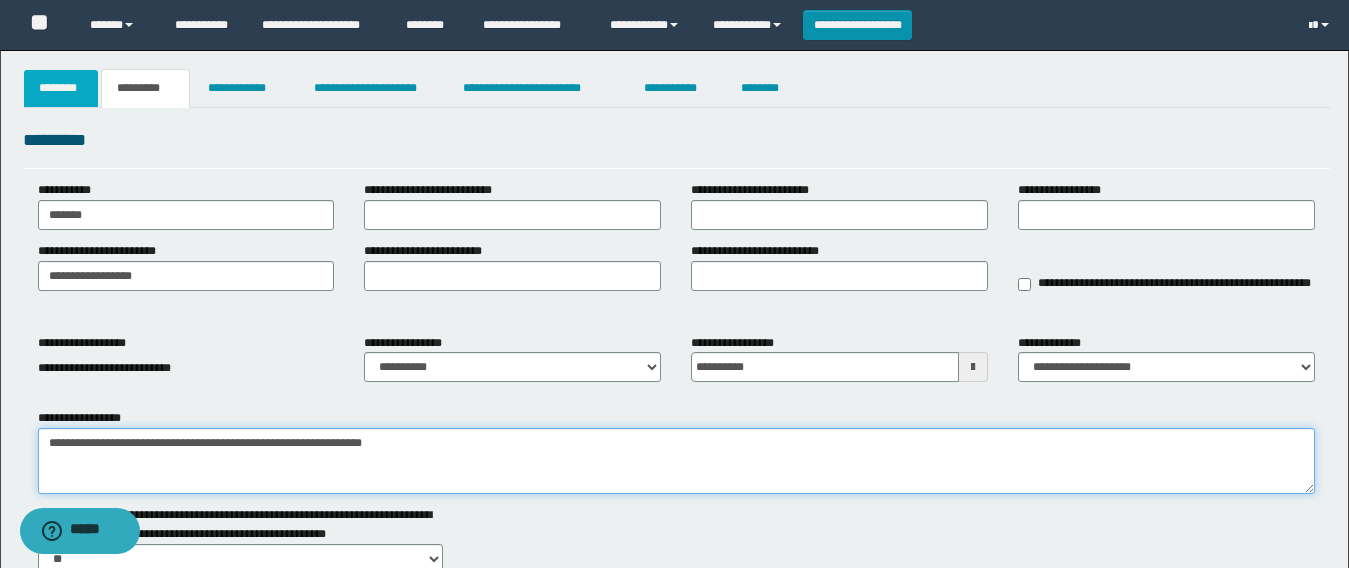 type on "**********" 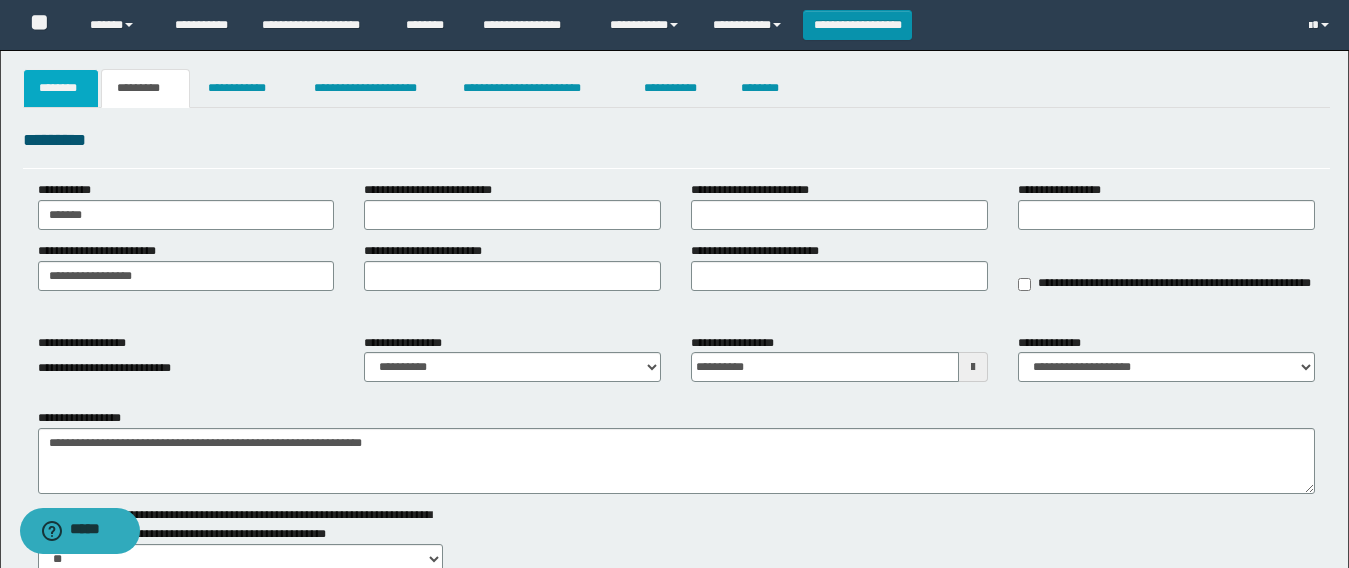 click on "********" at bounding box center (61, 88) 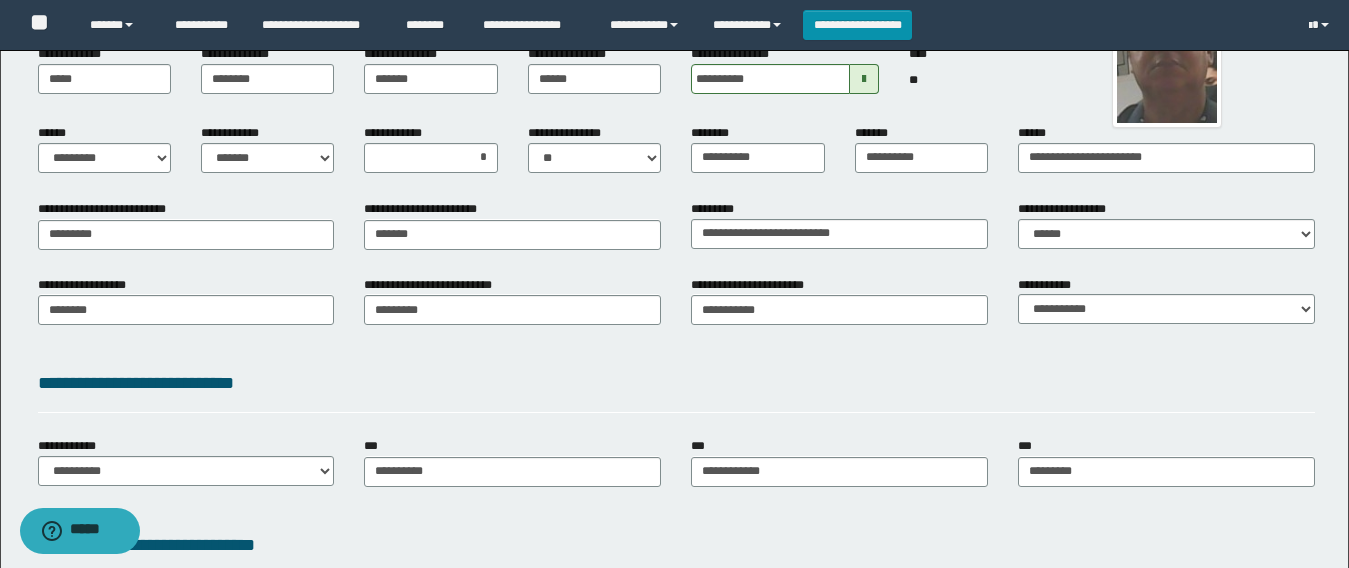 scroll, scrollTop: 300, scrollLeft: 0, axis: vertical 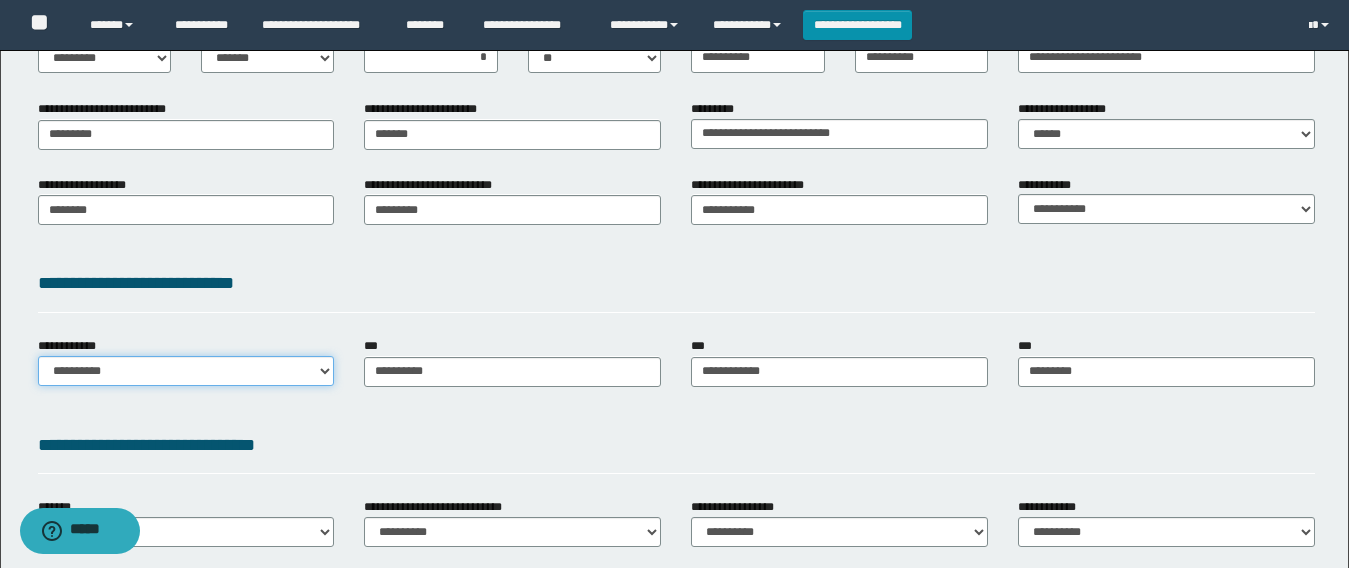 click on "**********" at bounding box center [186, 371] 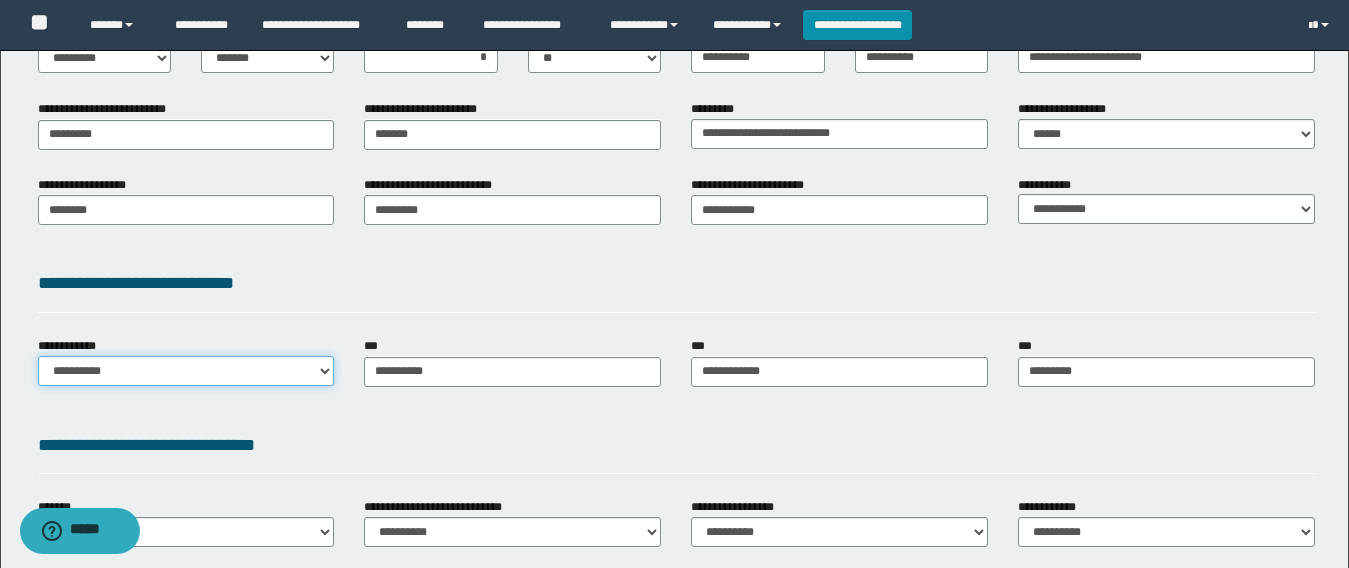 select on "**" 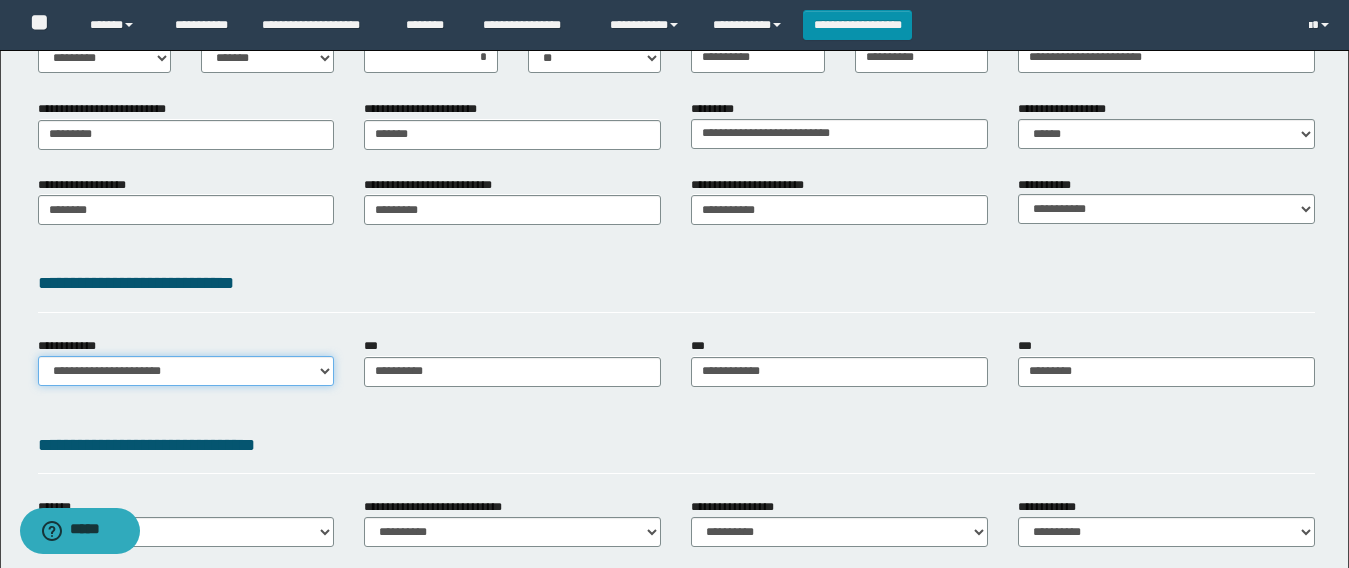 click on "**********" at bounding box center [186, 371] 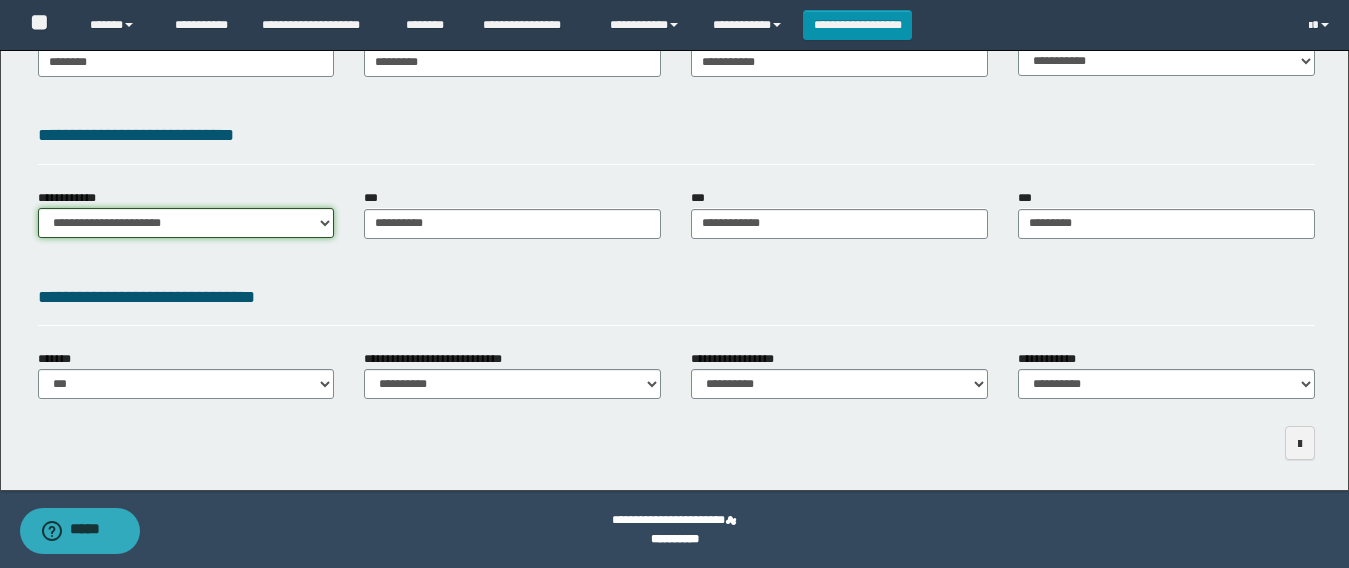 scroll, scrollTop: 0, scrollLeft: 0, axis: both 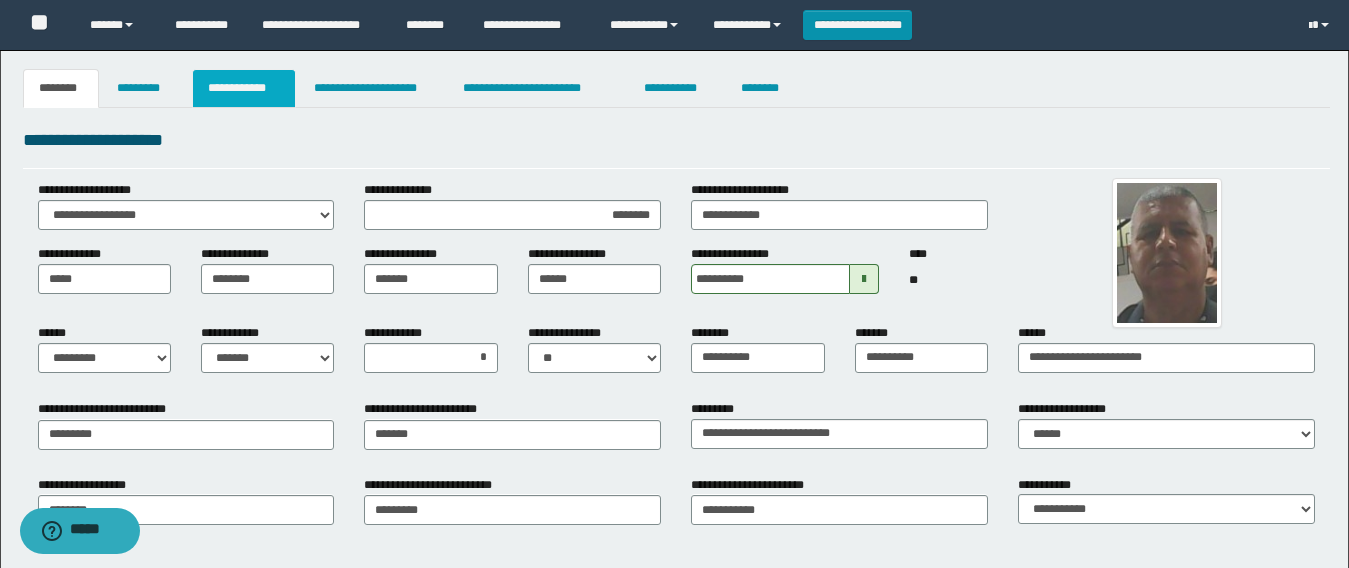 click on "**********" at bounding box center [244, 88] 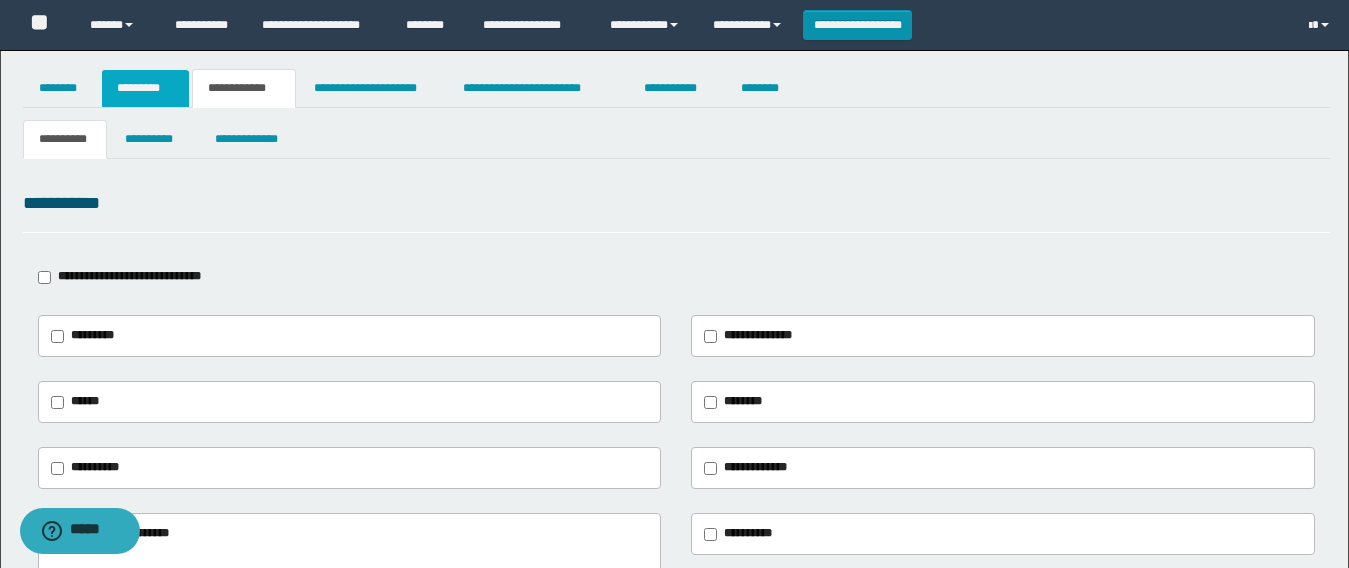 click on "*********" at bounding box center (145, 88) 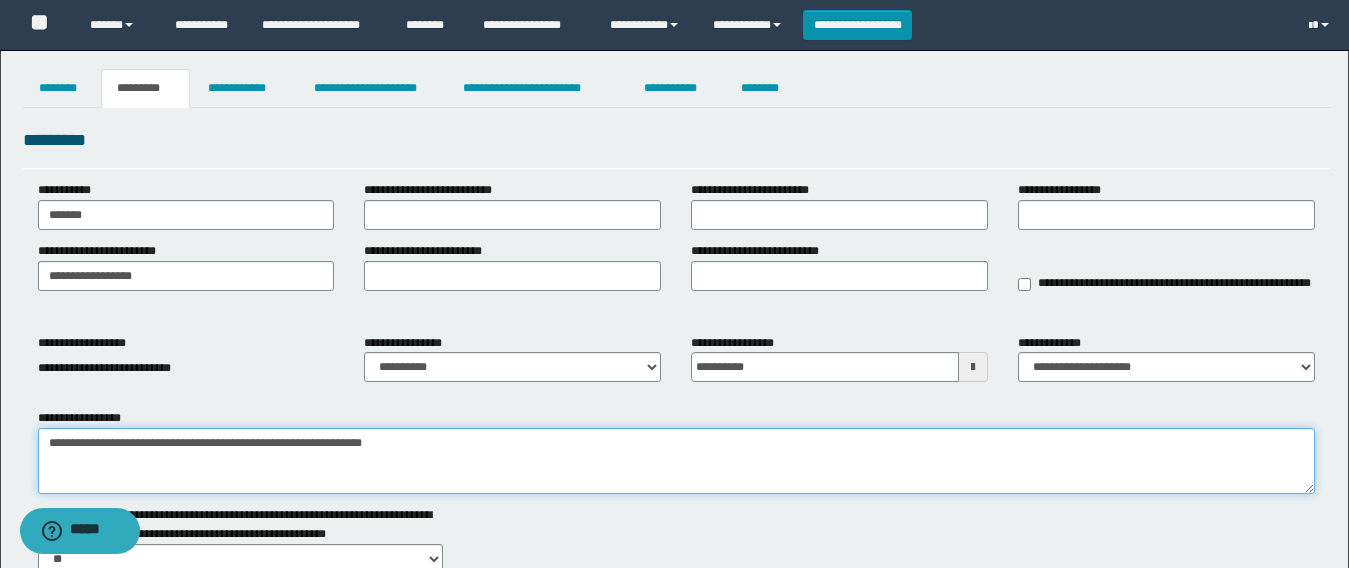 click on "**********" at bounding box center [676, 461] 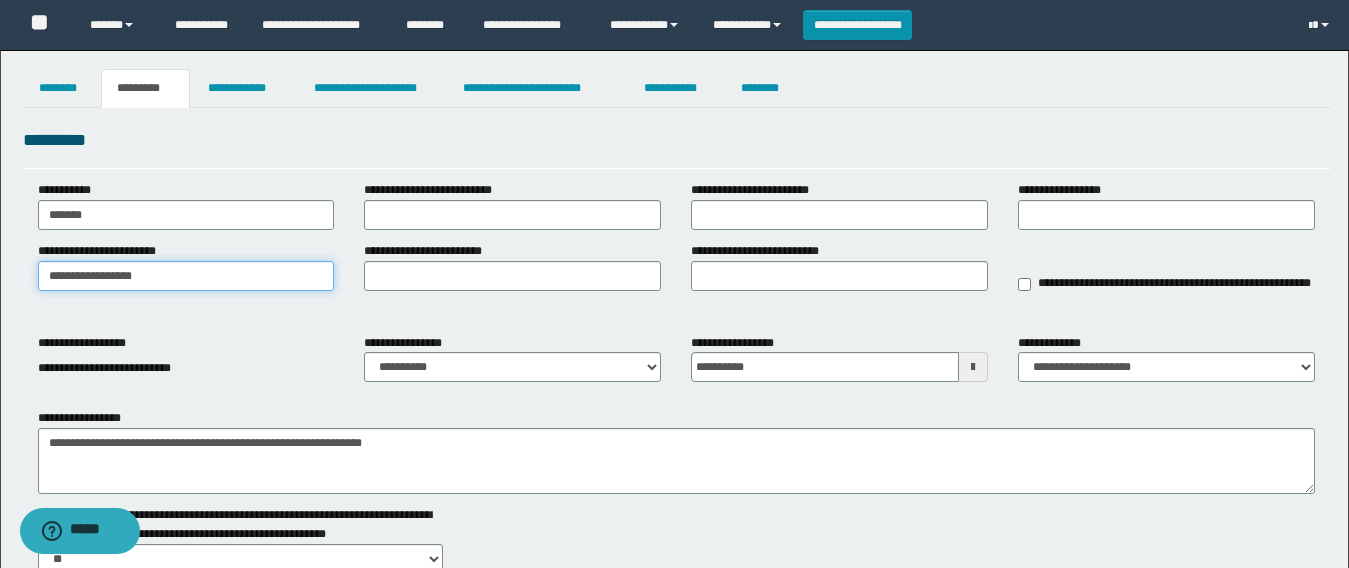 drag, startPoint x: 150, startPoint y: 275, endPoint x: 0, endPoint y: 259, distance: 150.85092 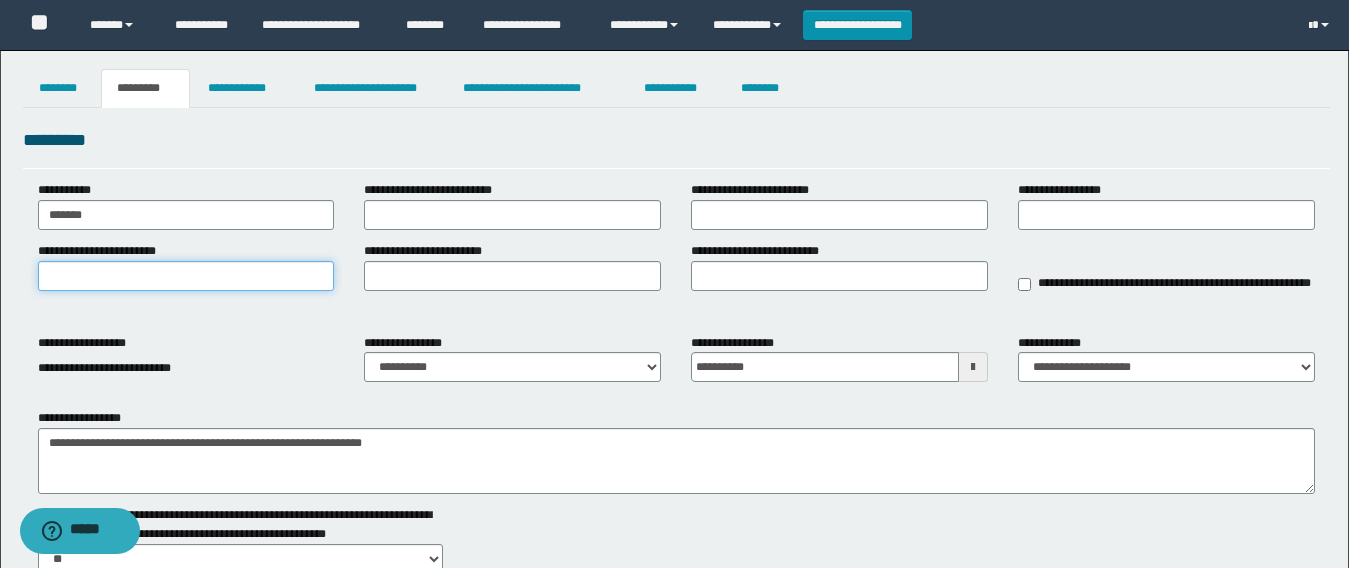 type on "*" 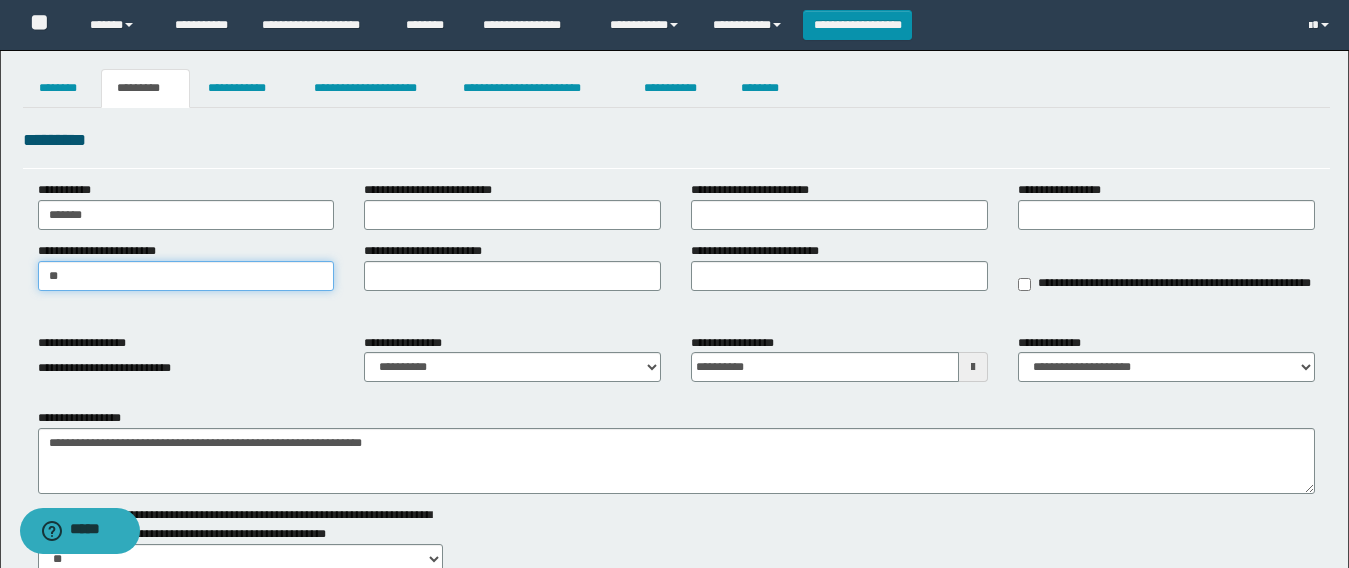 type on "*" 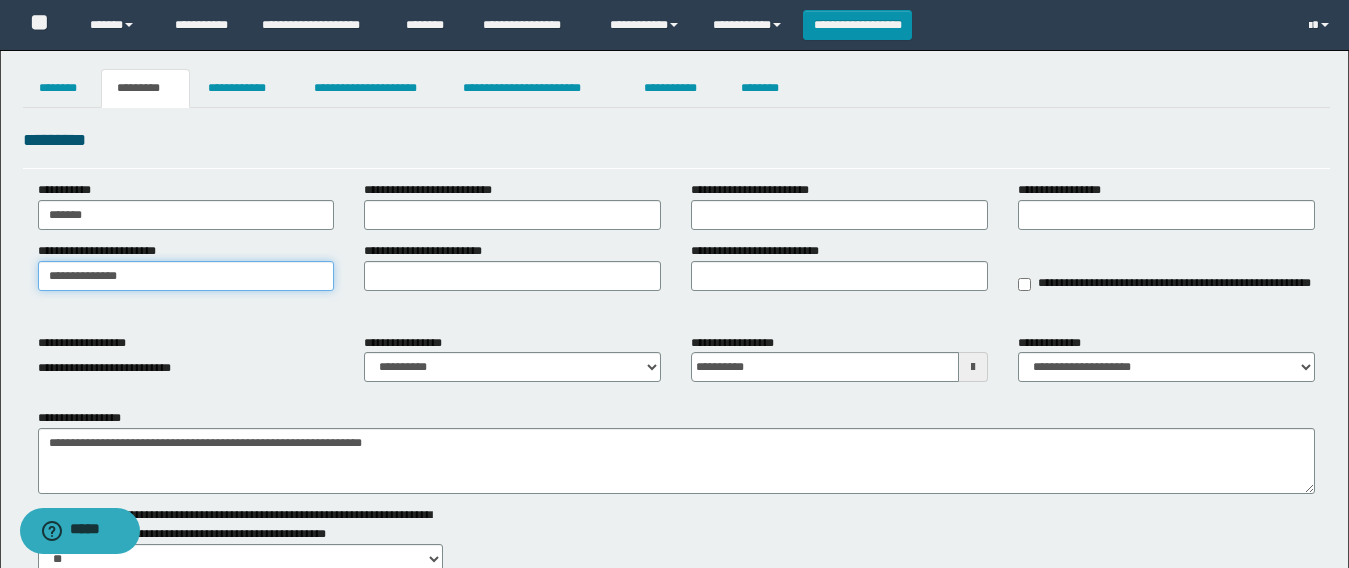 type on "**********" 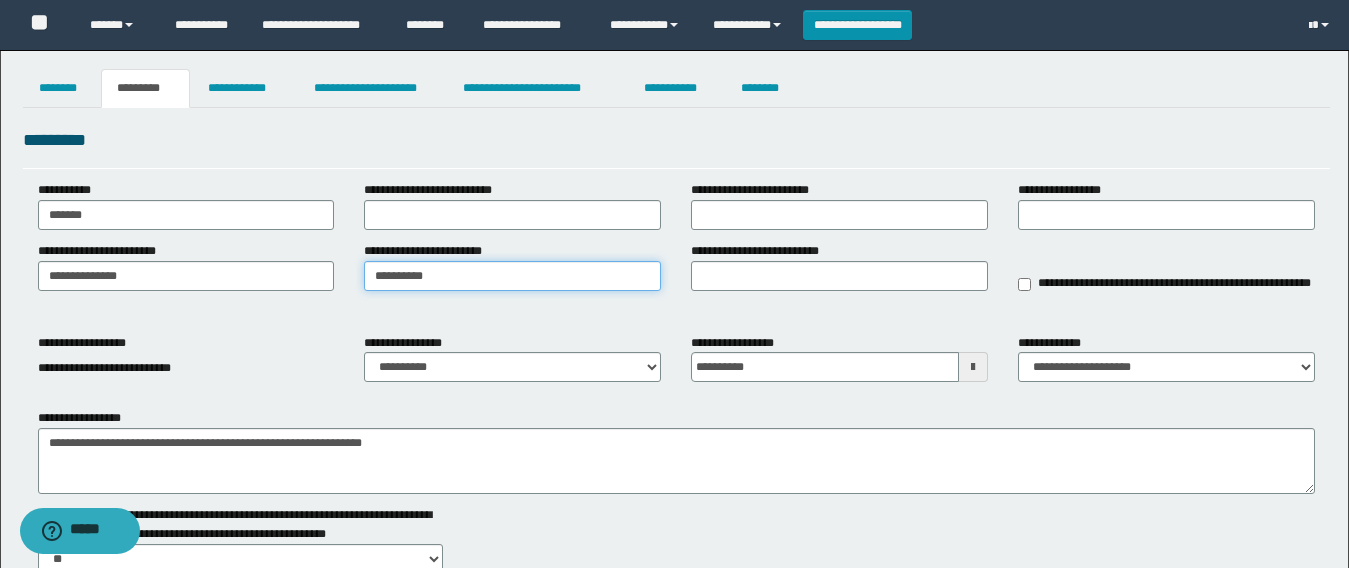 type on "**********" 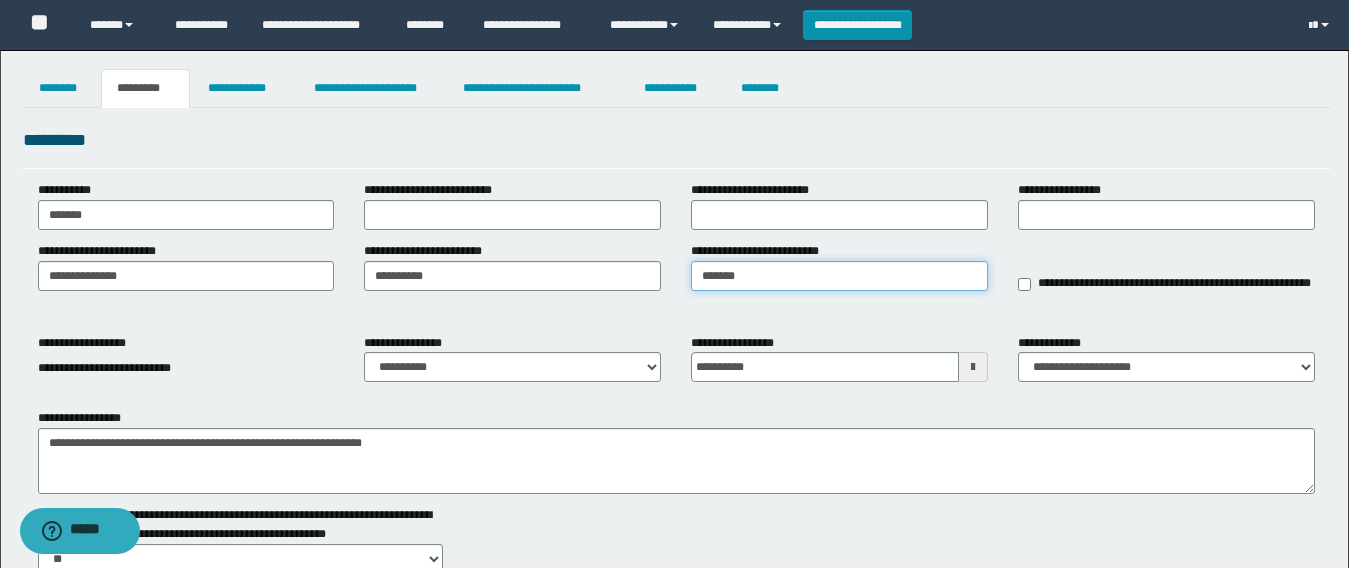 type on "*******" 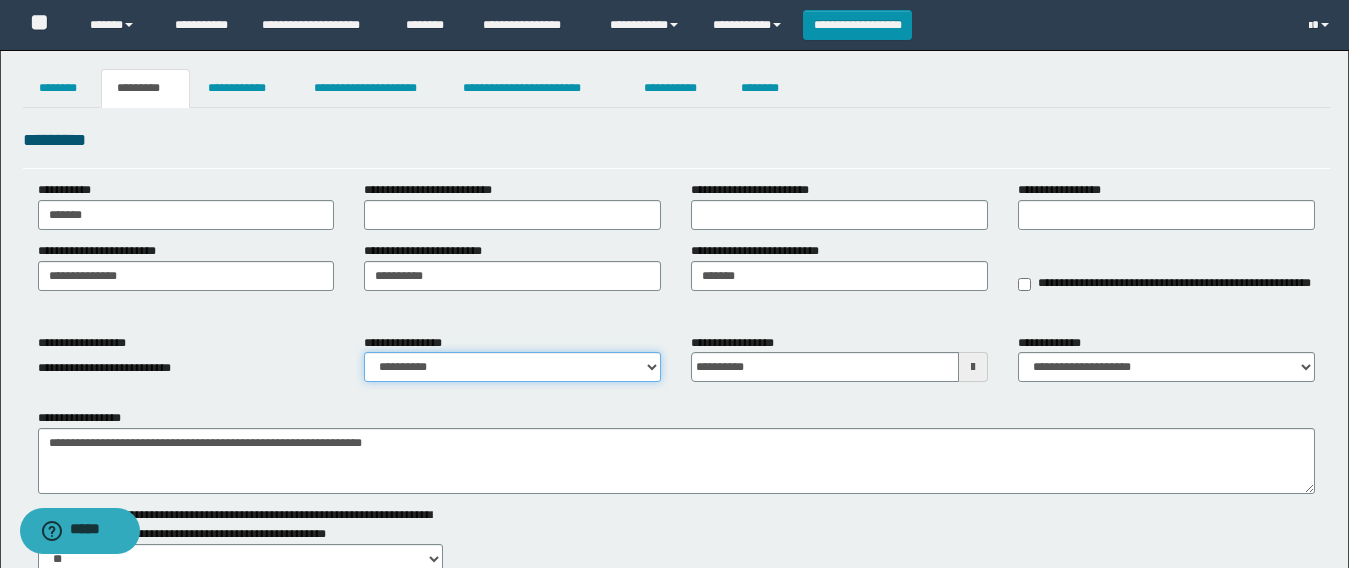 click on "**********" at bounding box center [512, 367] 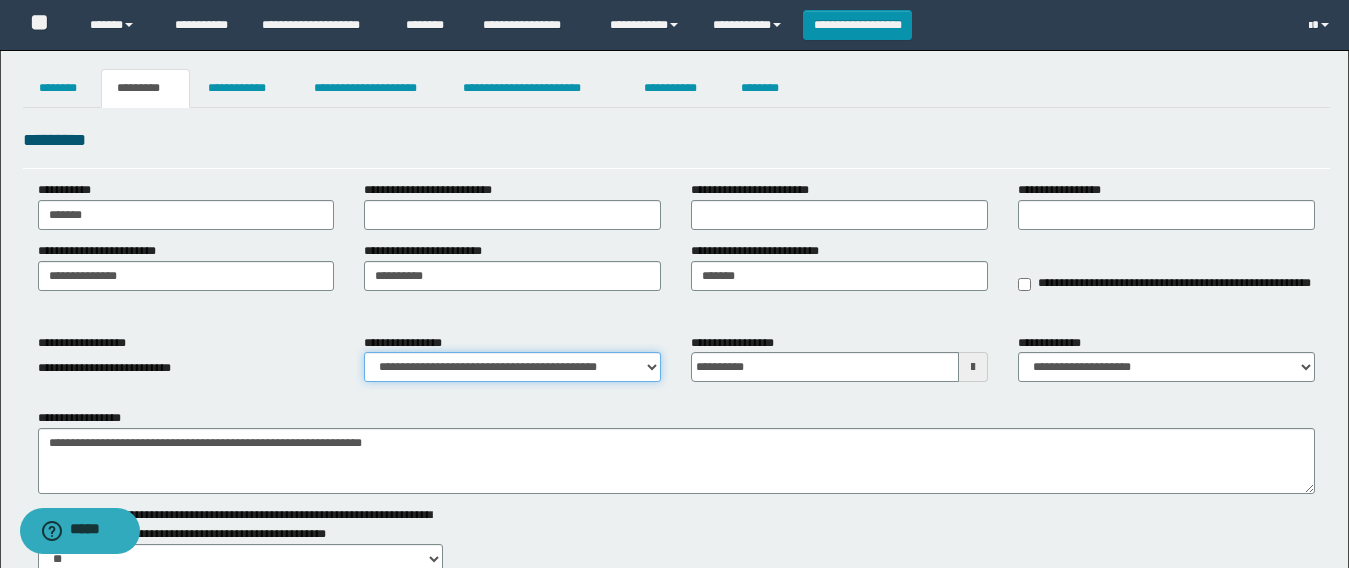 click on "**********" at bounding box center [512, 367] 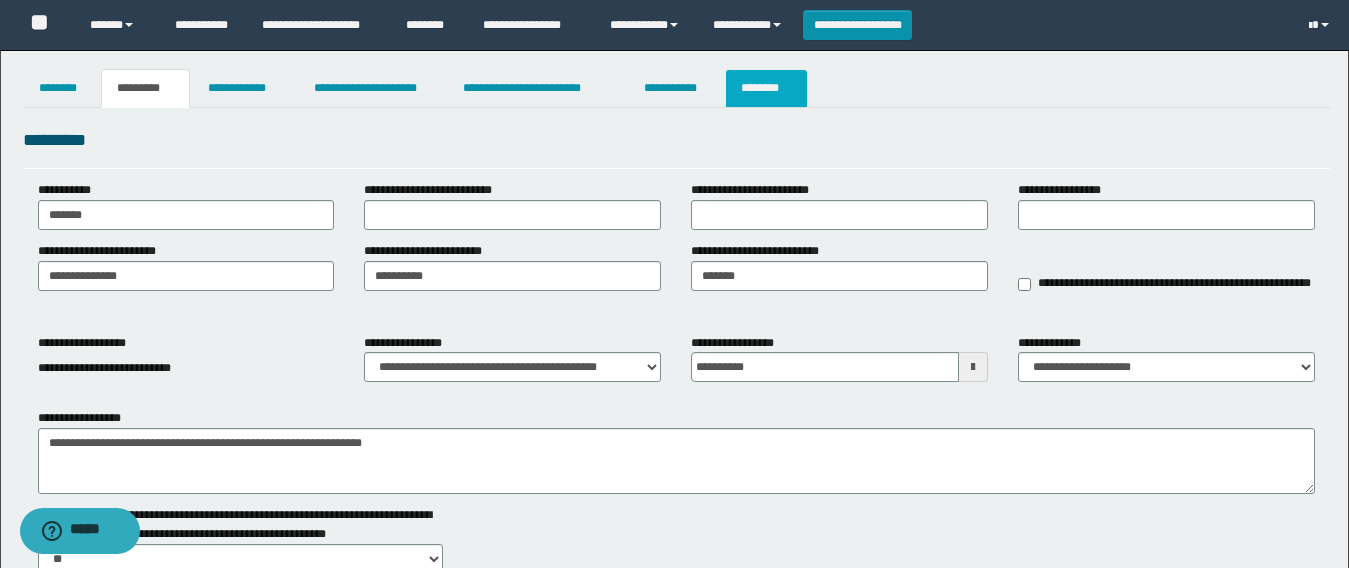 click on "********" at bounding box center (766, 88) 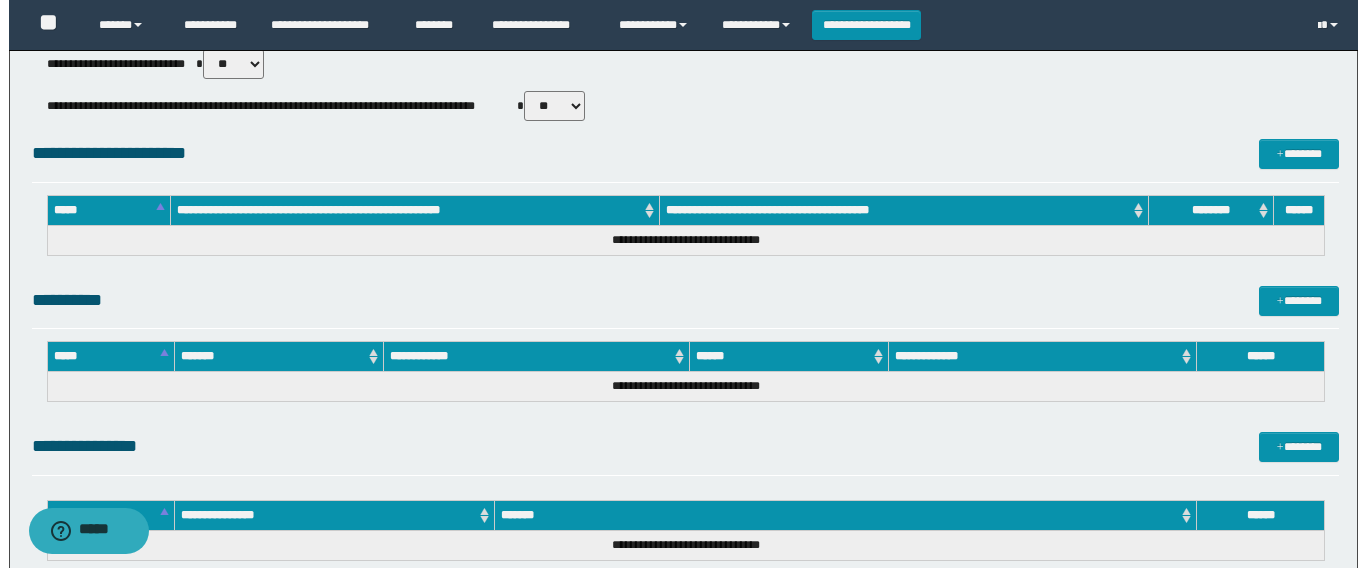 scroll, scrollTop: 1021, scrollLeft: 0, axis: vertical 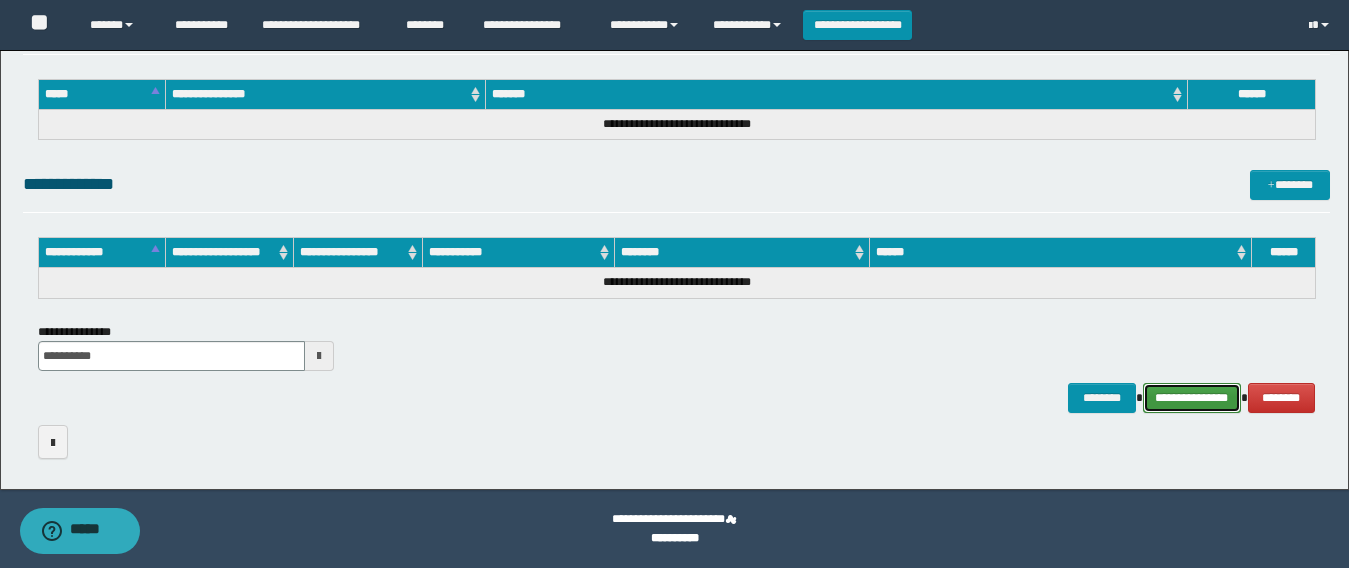 click on "**********" at bounding box center (1192, 398) 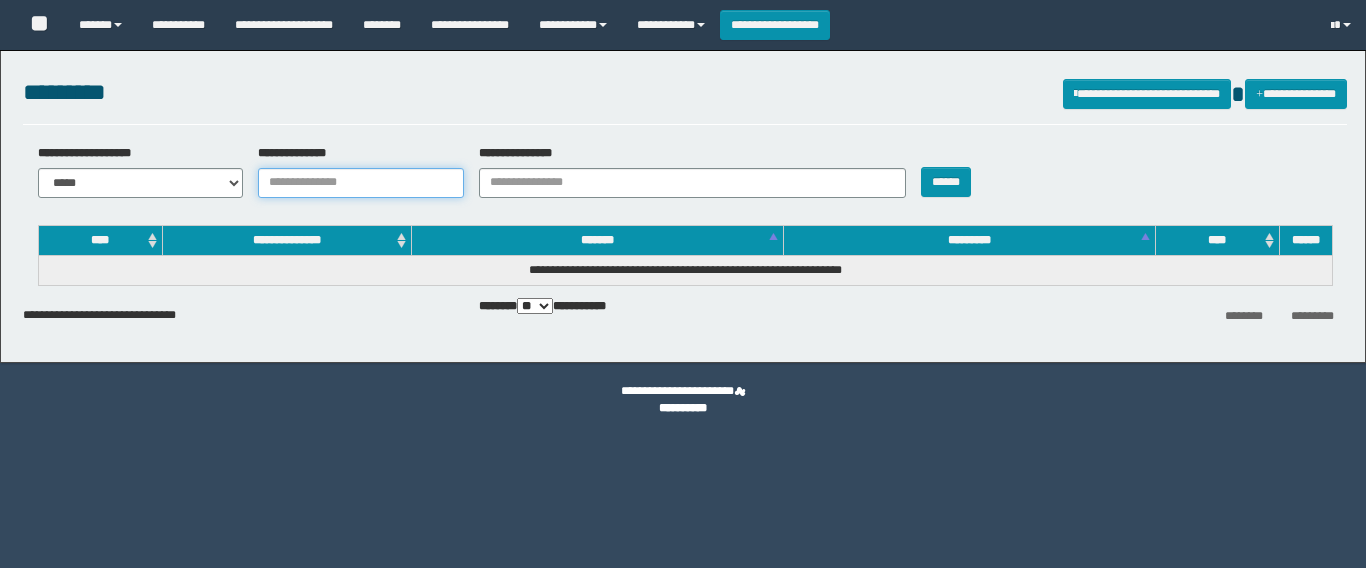 click on "**********" at bounding box center [361, 183] 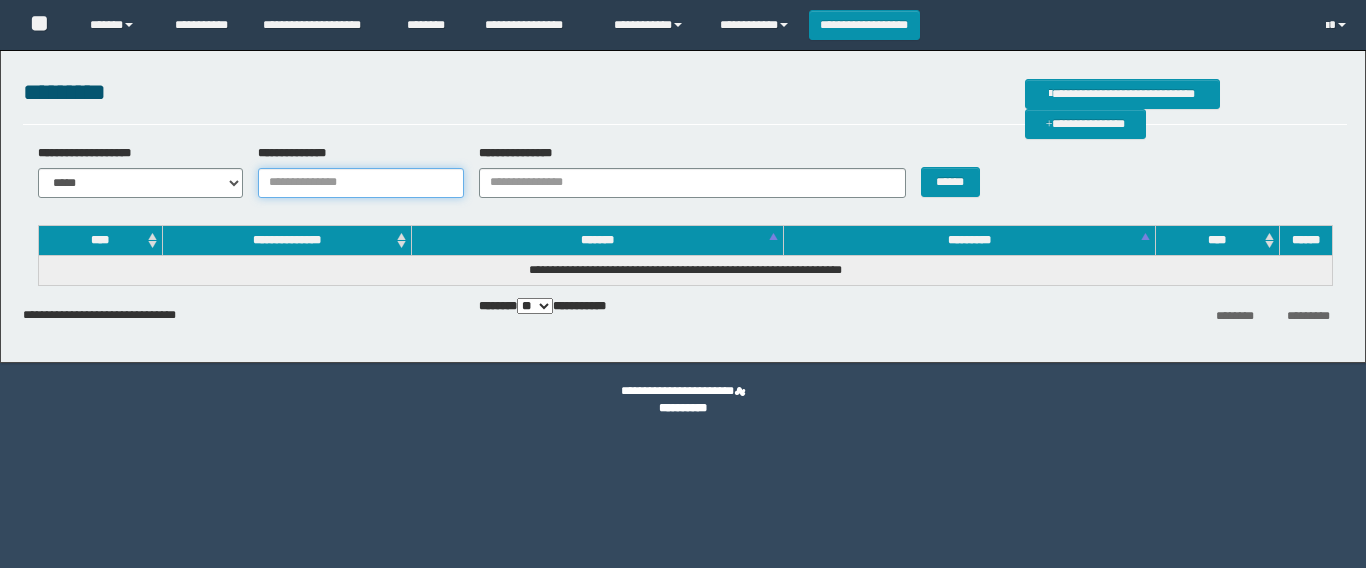 scroll, scrollTop: 0, scrollLeft: 0, axis: both 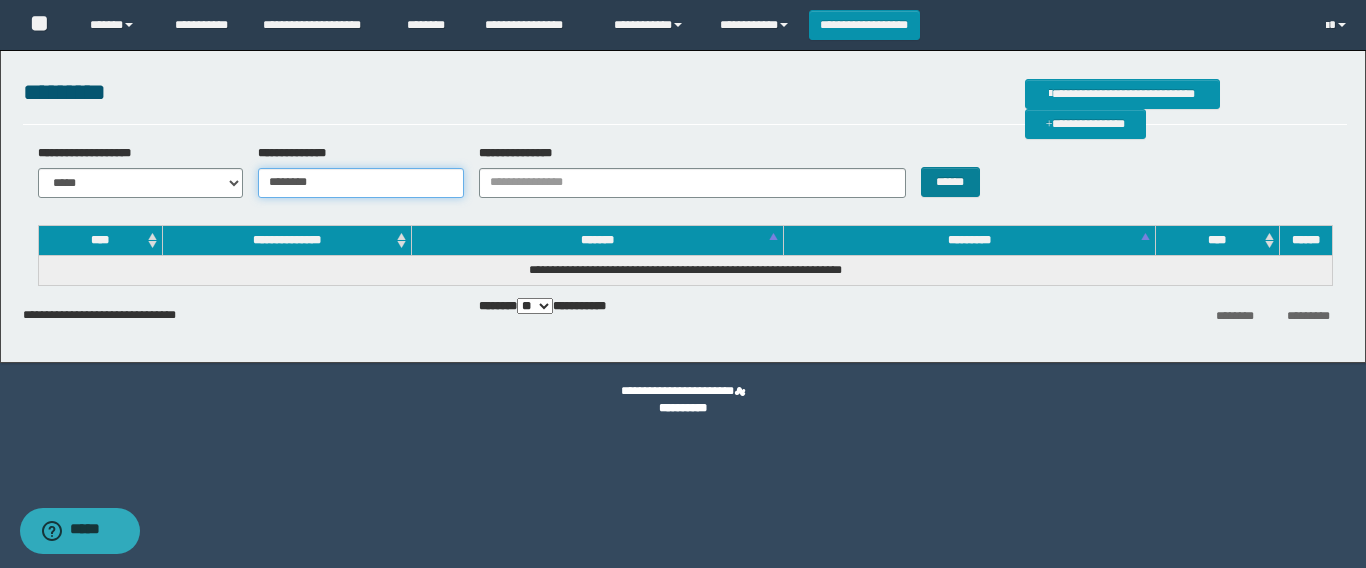 type on "********" 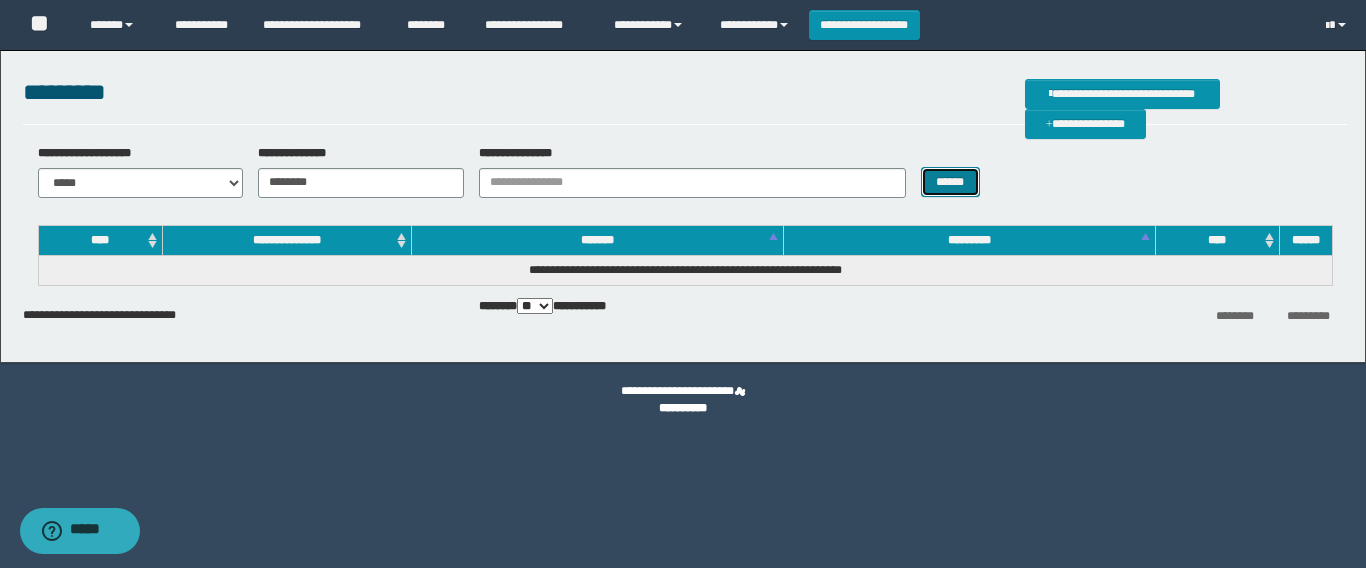 click on "******" at bounding box center [950, 182] 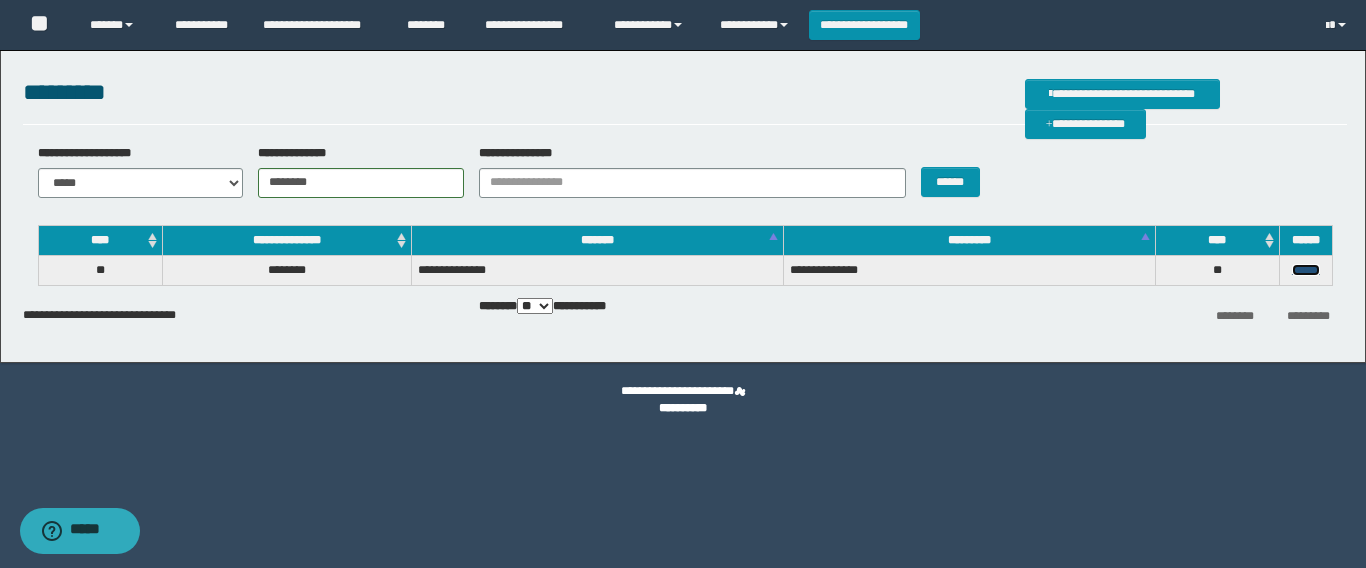 click on "******" at bounding box center [1306, 270] 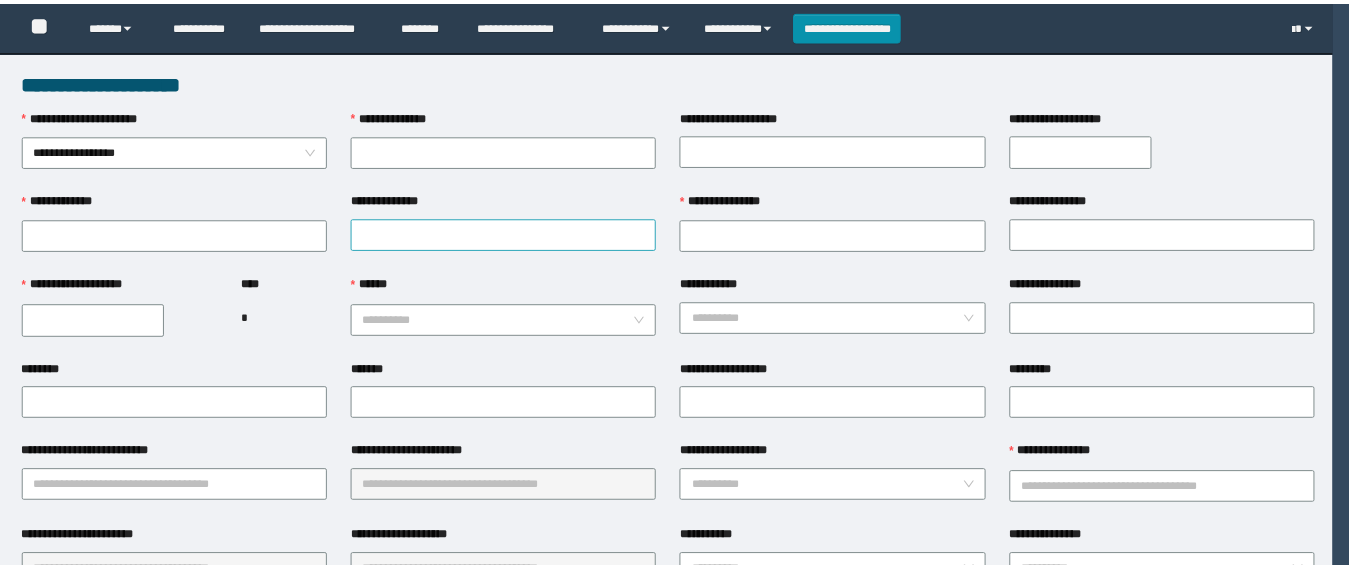 scroll, scrollTop: 0, scrollLeft: 0, axis: both 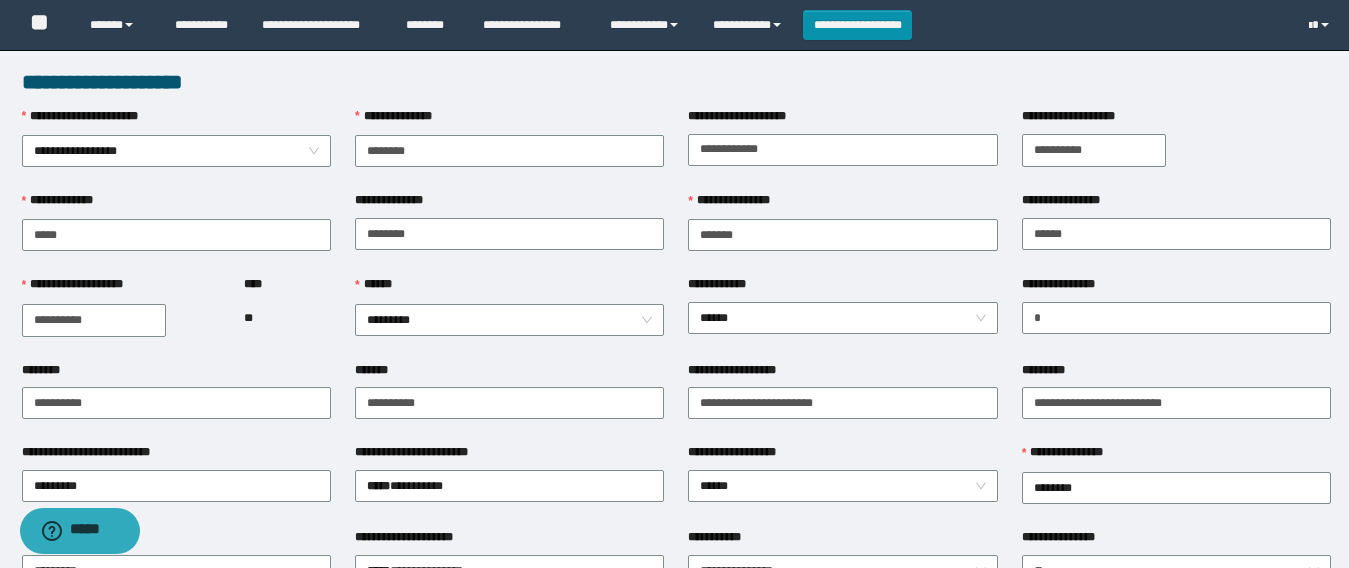 click on "**********" at bounding box center (842, 288) 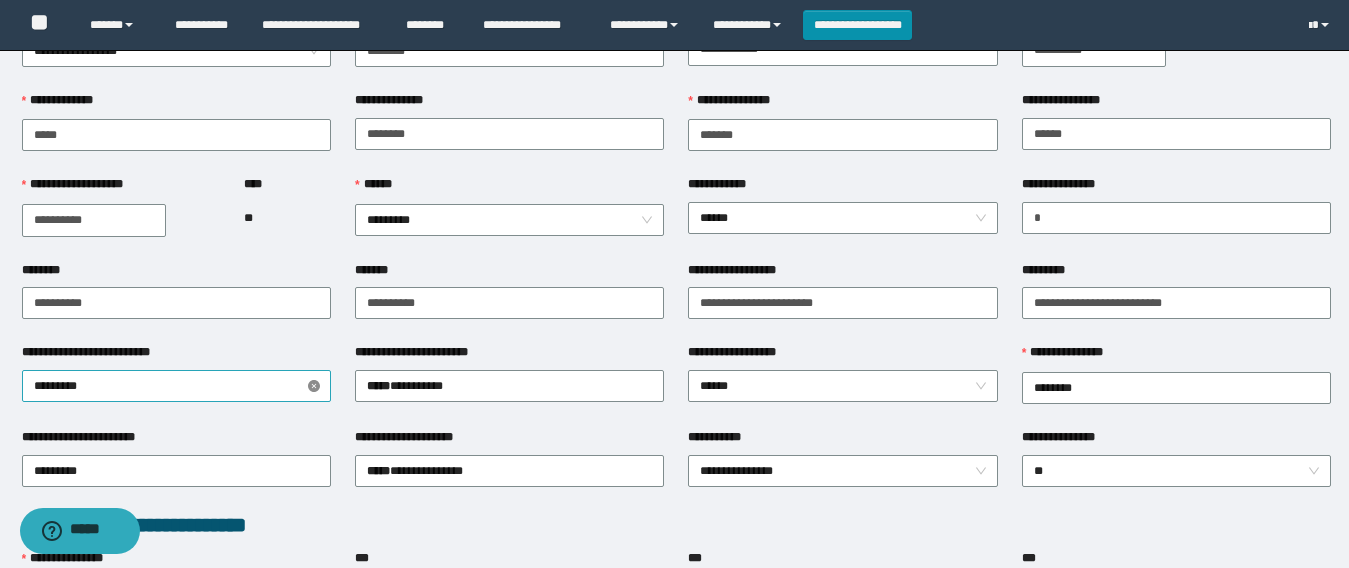 drag, startPoint x: 284, startPoint y: 382, endPoint x: 310, endPoint y: 381, distance: 26.019224 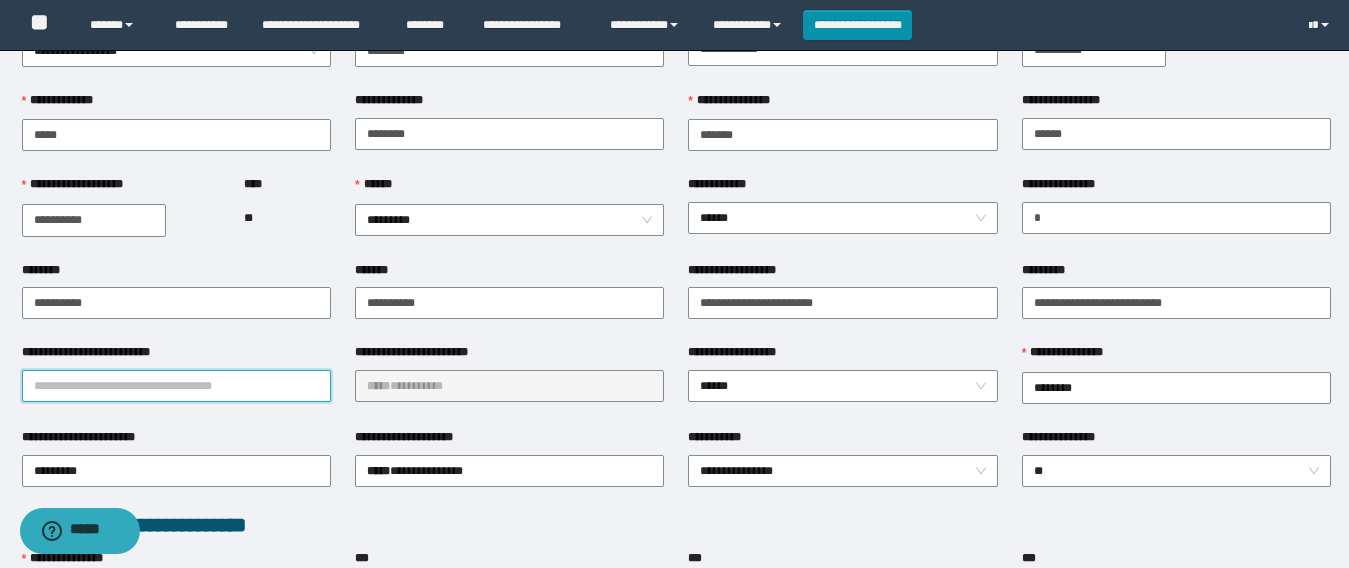 click on "**********" at bounding box center [176, 386] 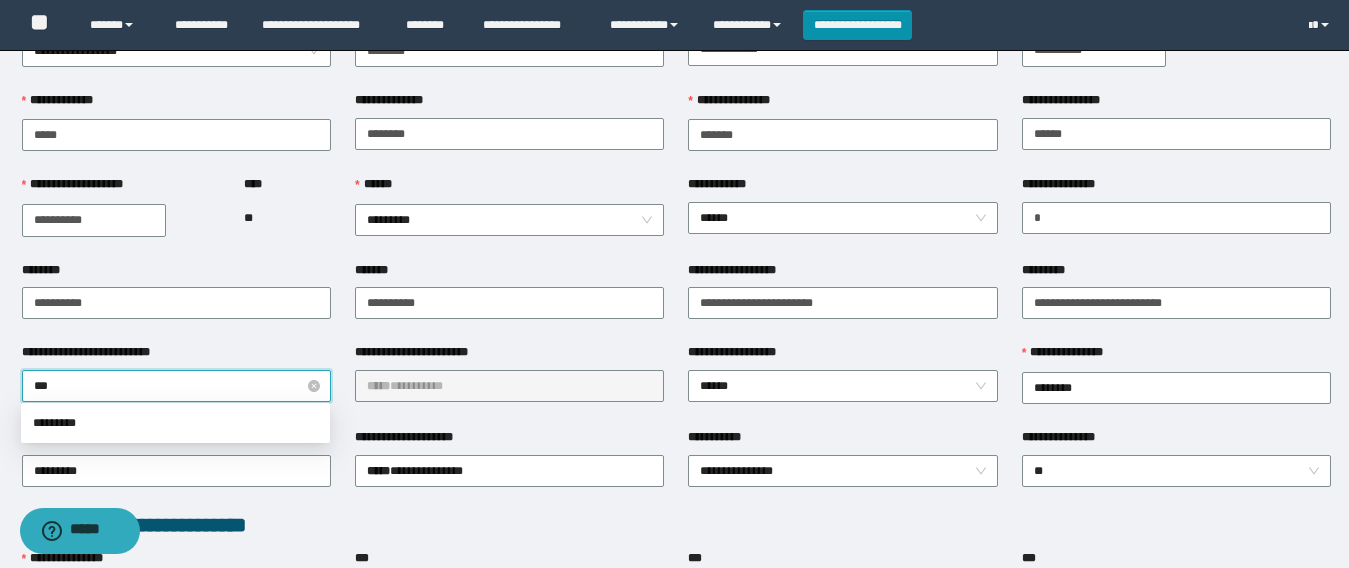 type on "****" 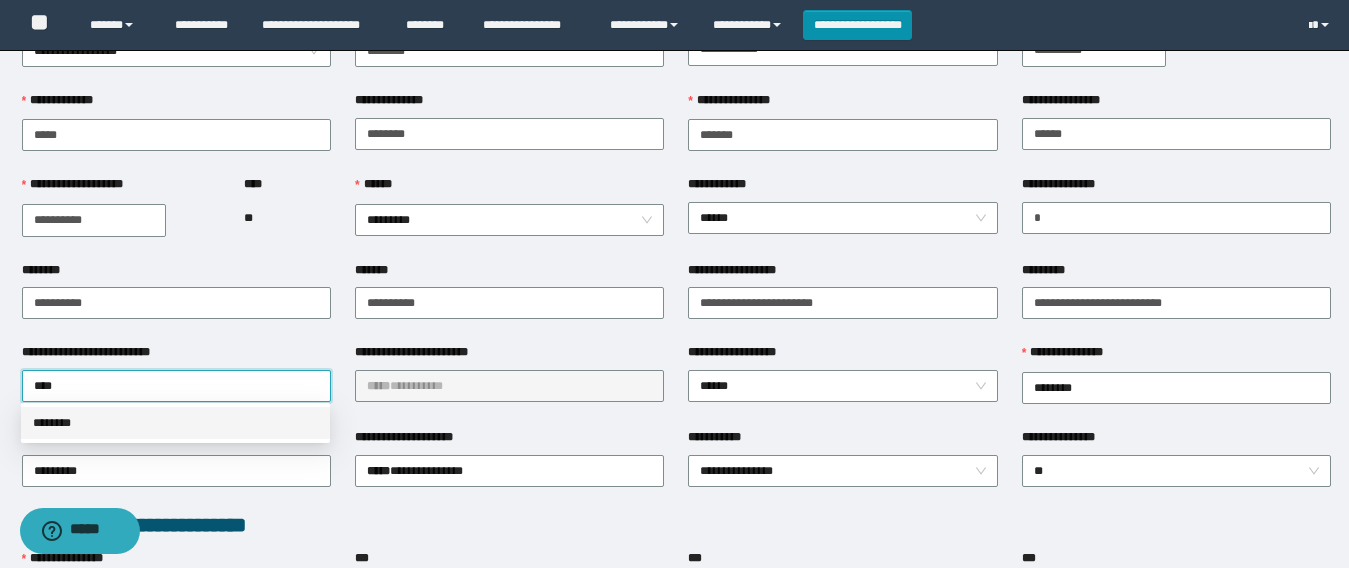 drag, startPoint x: 85, startPoint y: 434, endPoint x: 370, endPoint y: 398, distance: 287.26468 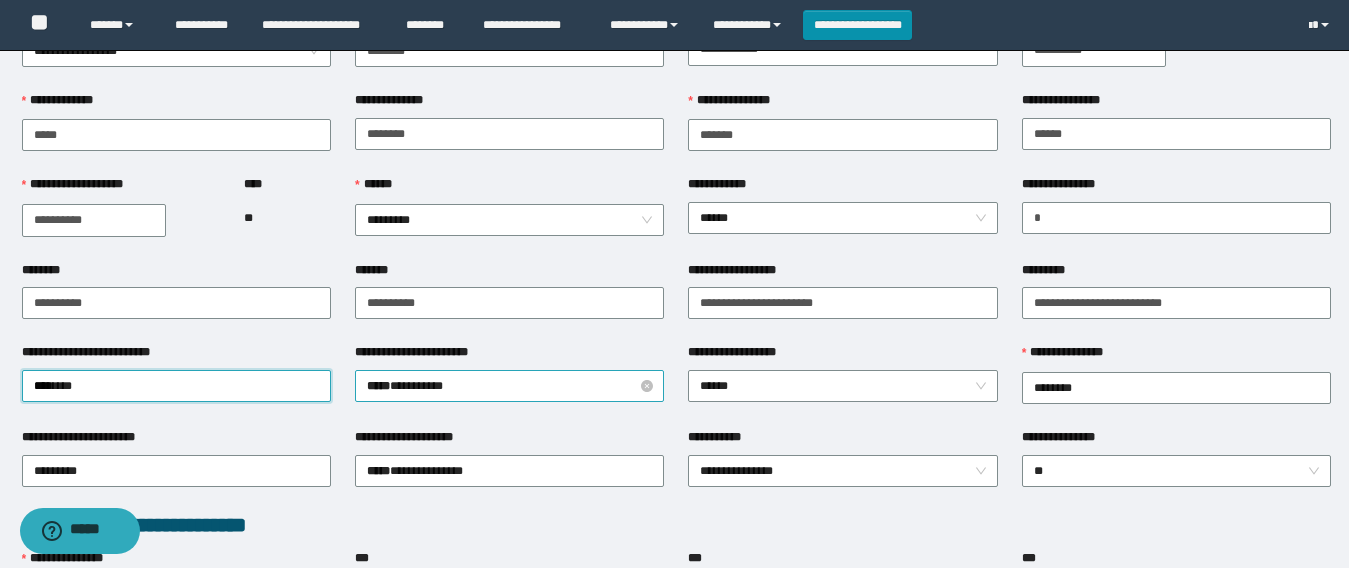 click on "***** * *******" at bounding box center [509, 386] 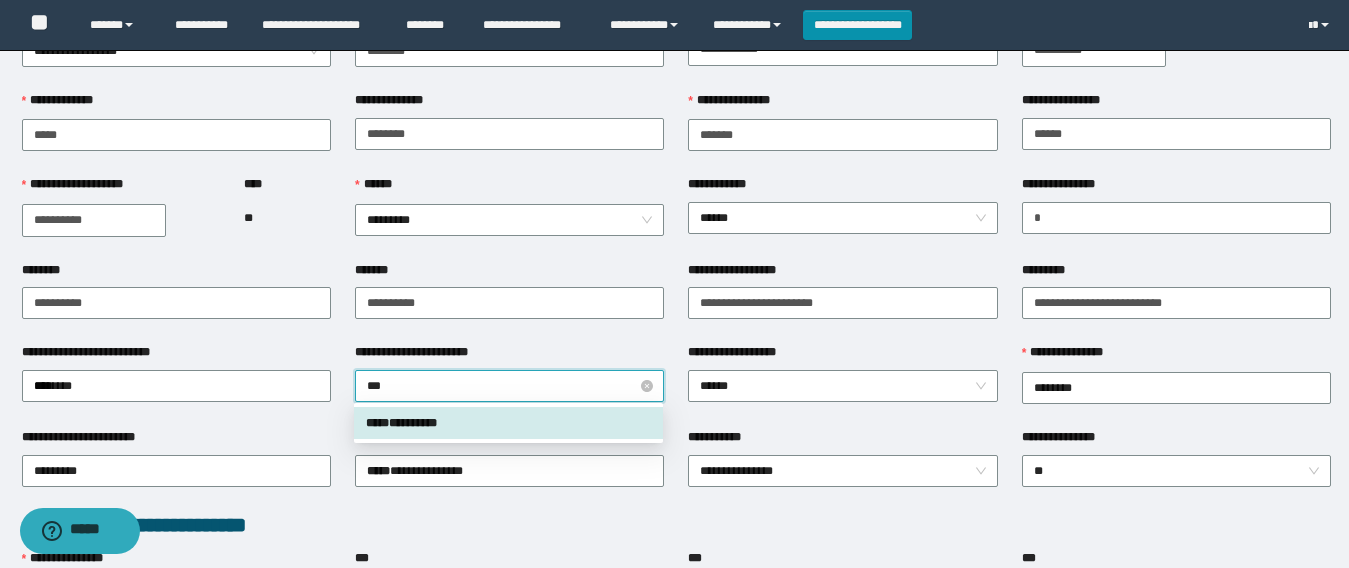 type on "****" 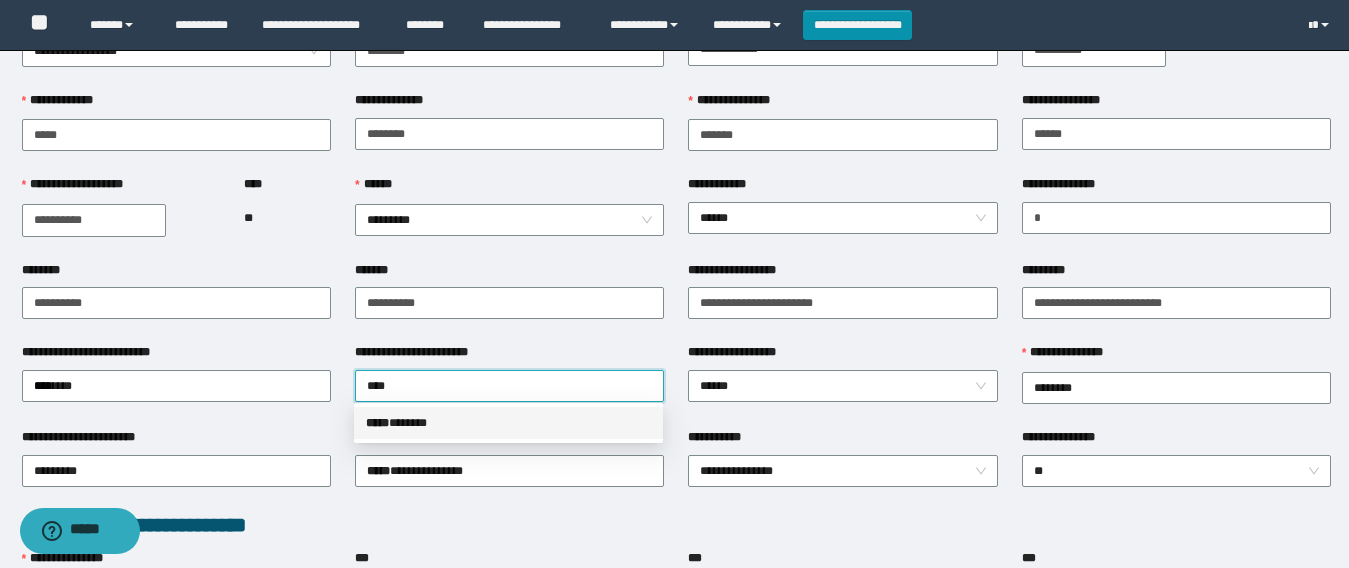 click on "***** * *****" at bounding box center [508, 423] 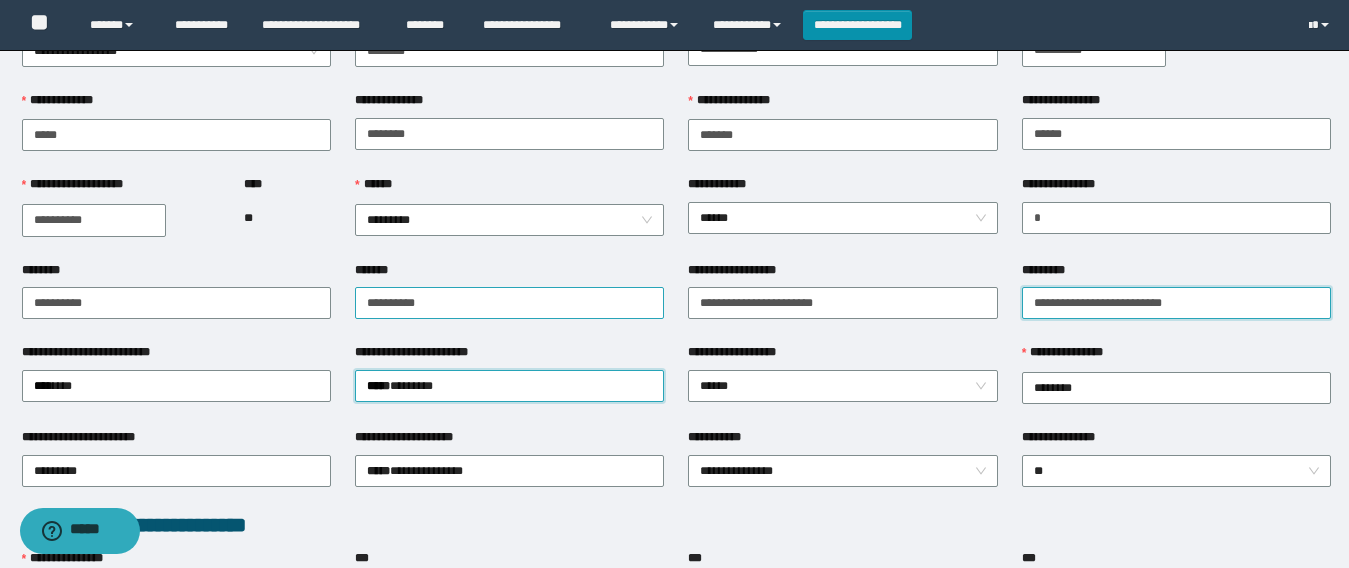 click on "**********" at bounding box center [676, 302] 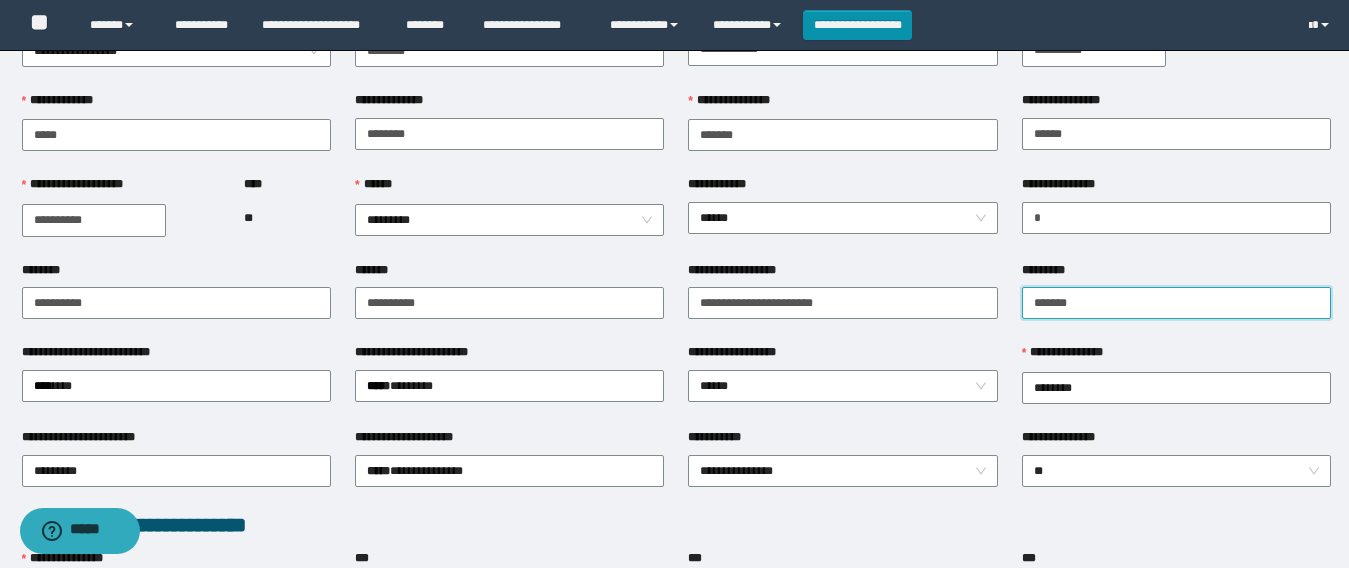 type on "*******" 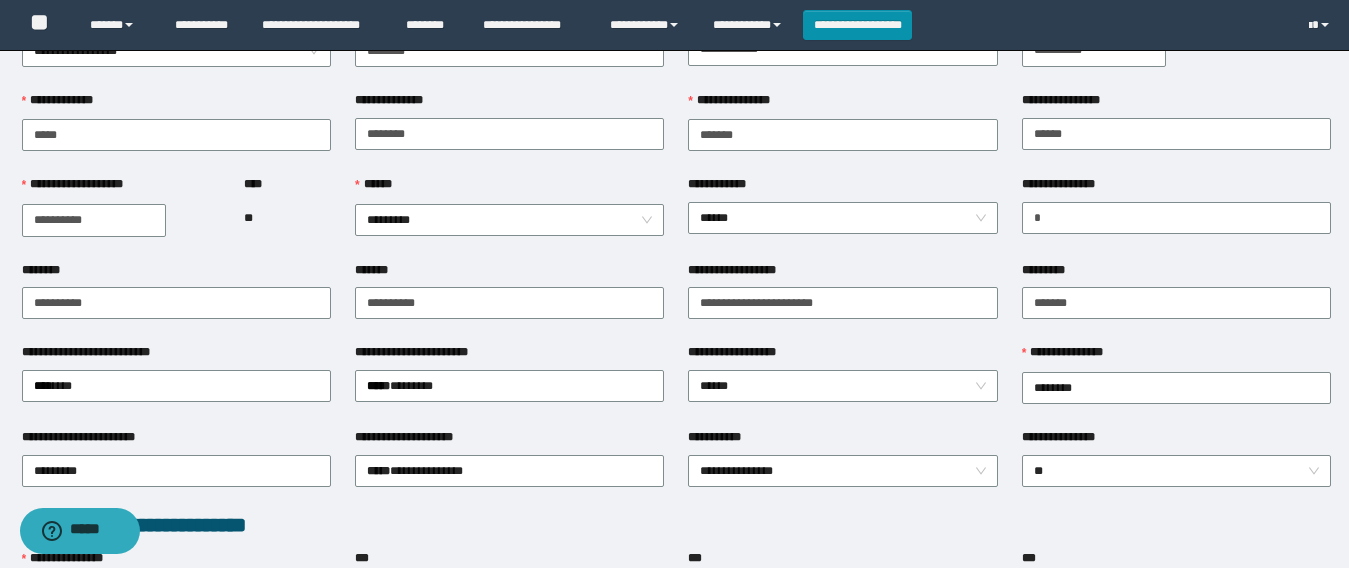 click on "**********" at bounding box center (842, 385) 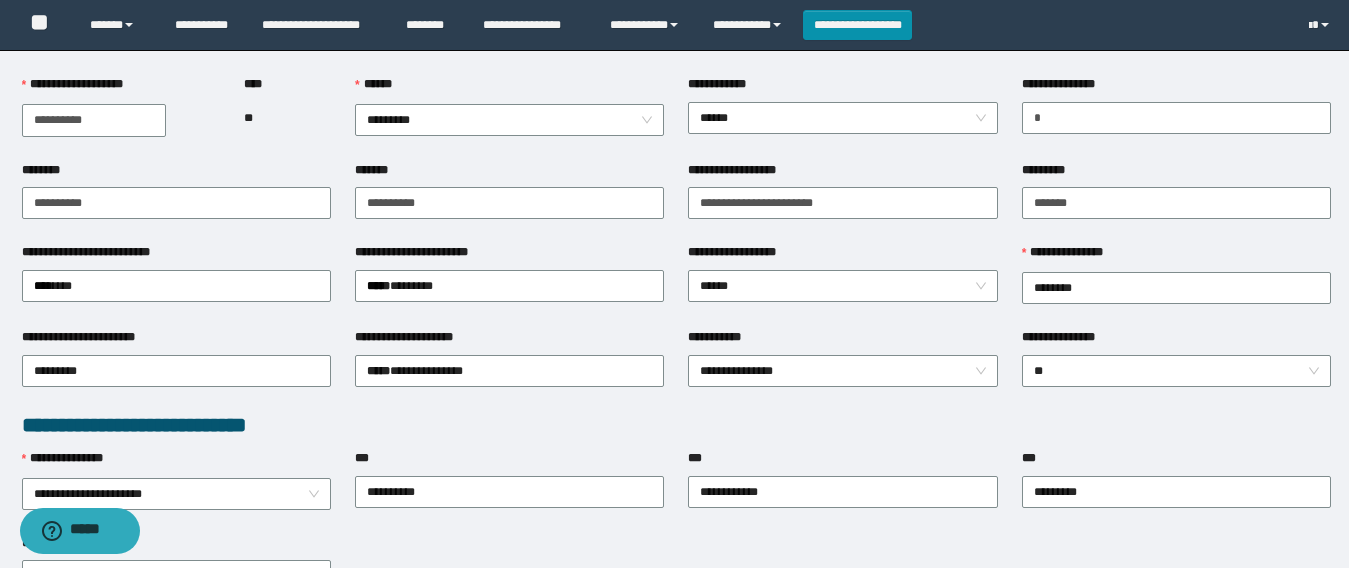 scroll, scrollTop: 300, scrollLeft: 0, axis: vertical 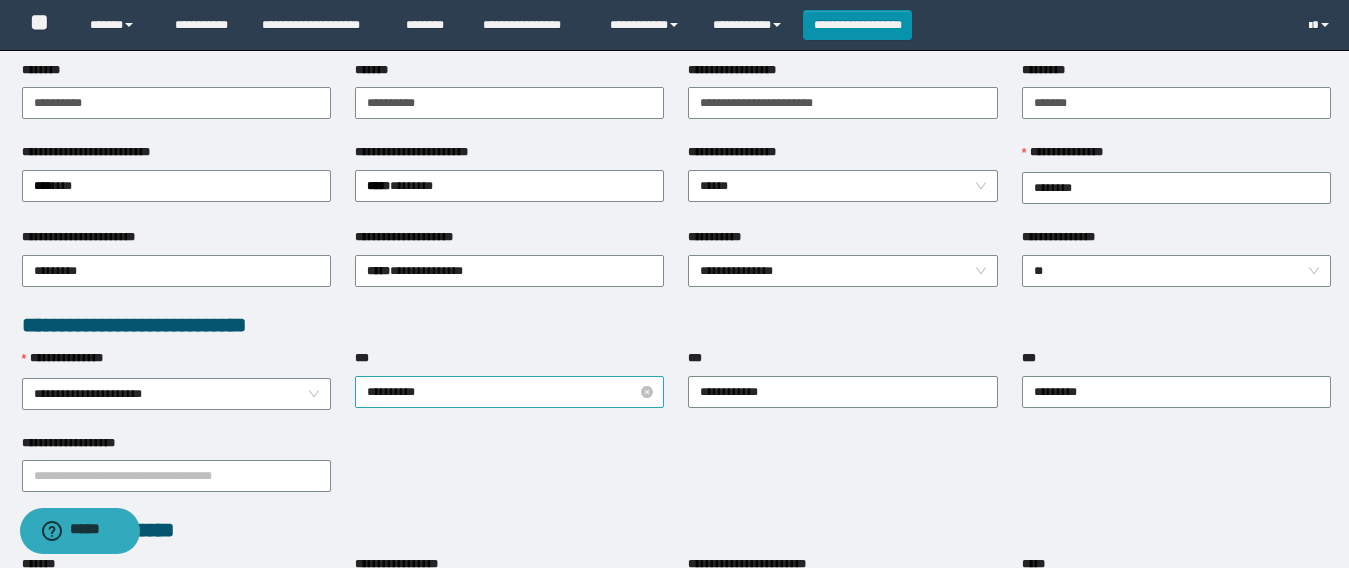 click on "**********" at bounding box center (509, 392) 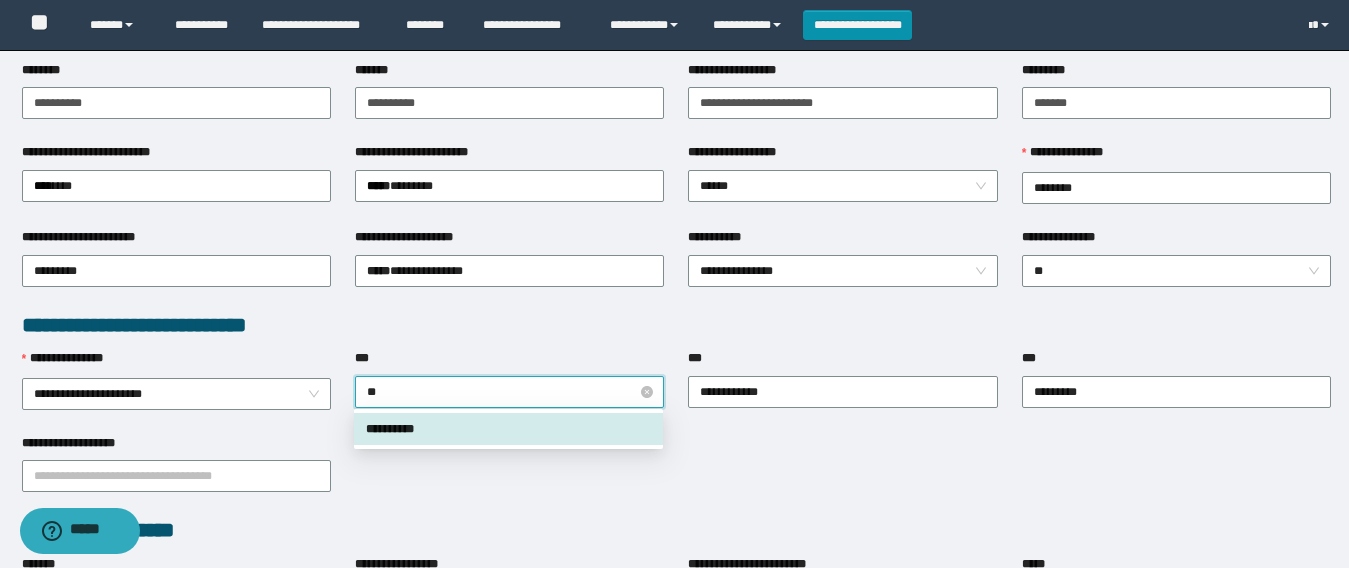 type on "***" 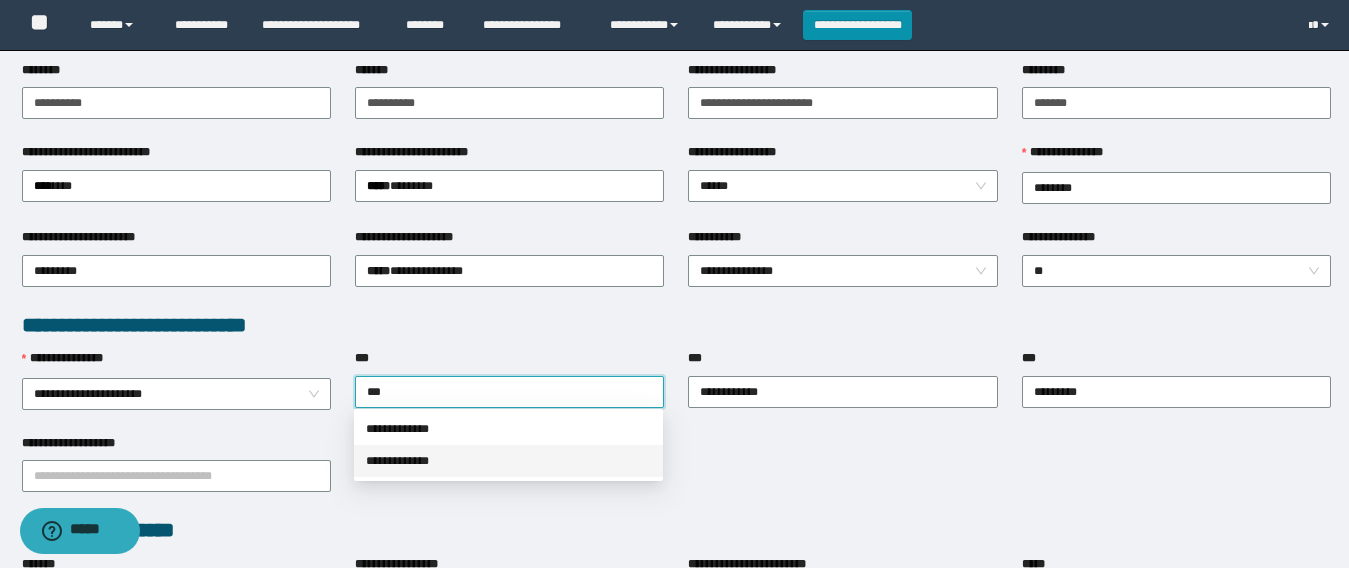 click on "**********" at bounding box center [508, 461] 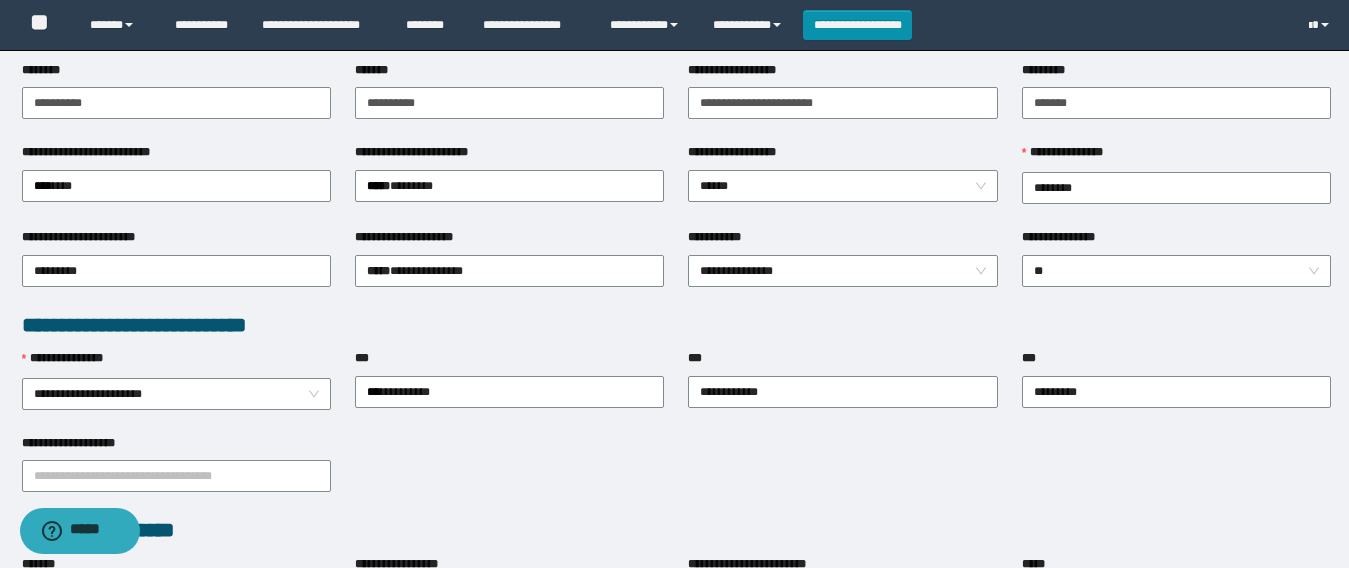 click on "**********" at bounding box center (676, 475) 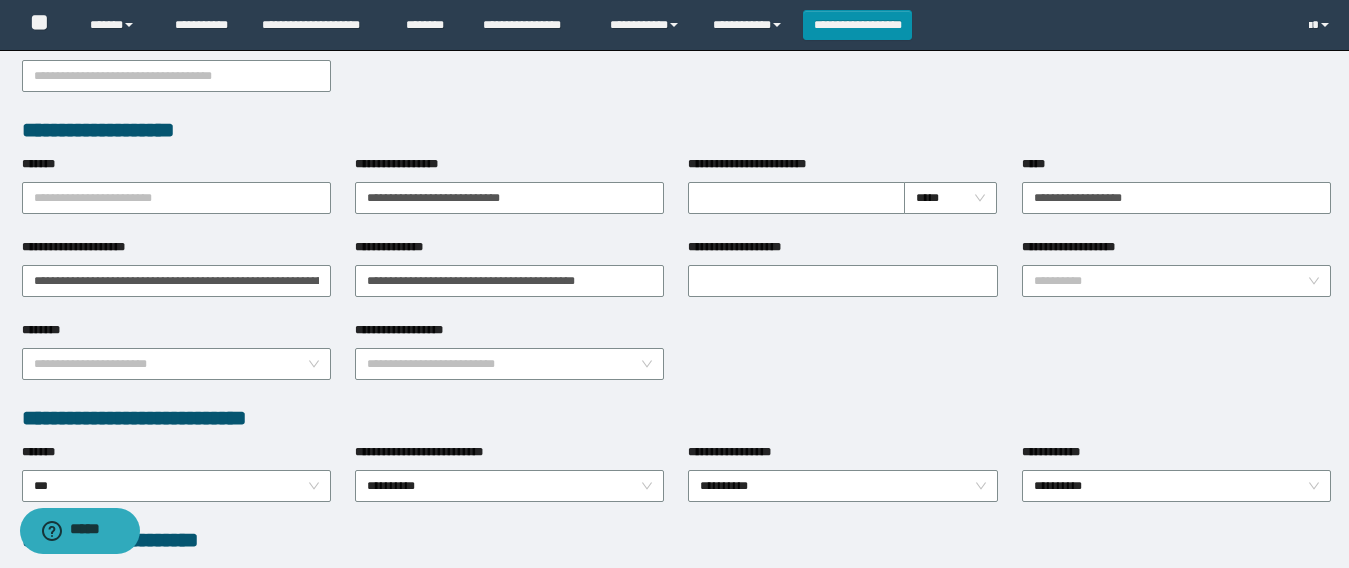 scroll, scrollTop: 900, scrollLeft: 0, axis: vertical 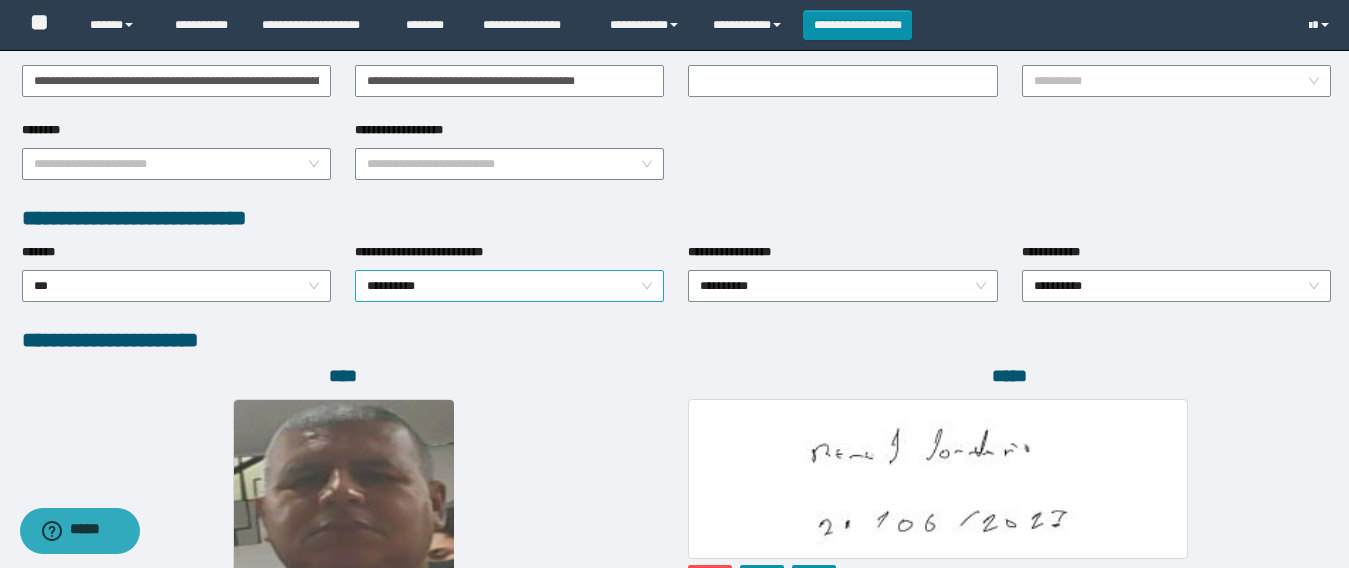 click on "**********" at bounding box center (509, 286) 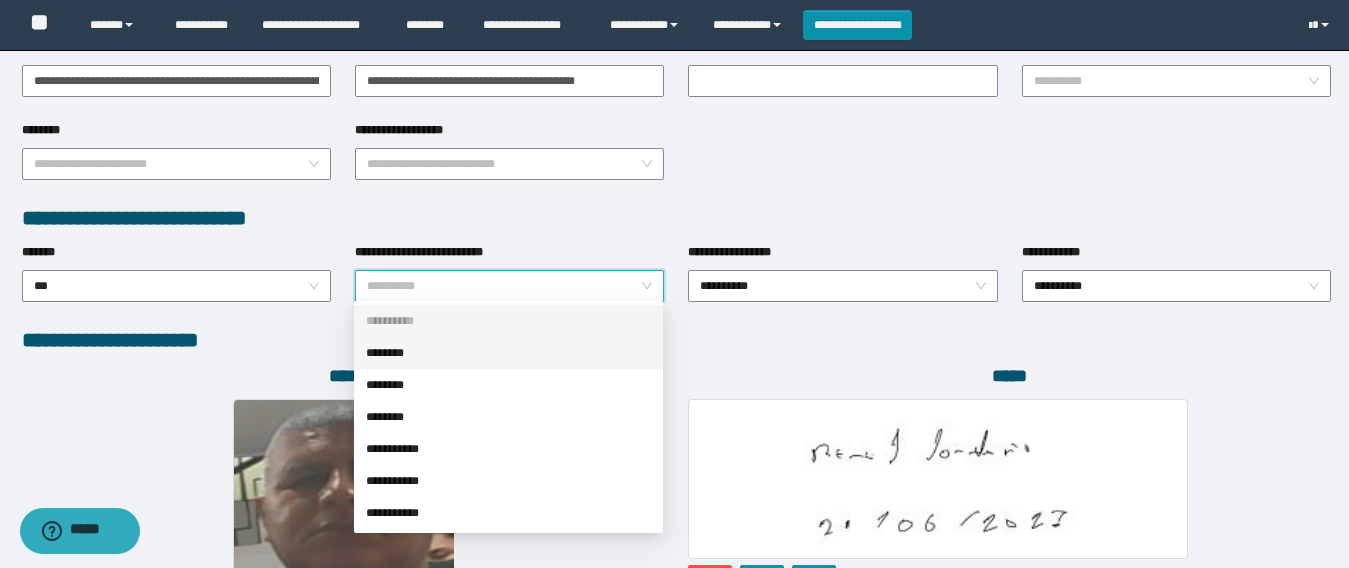 drag, startPoint x: 426, startPoint y: 351, endPoint x: 456, endPoint y: 345, distance: 30.594116 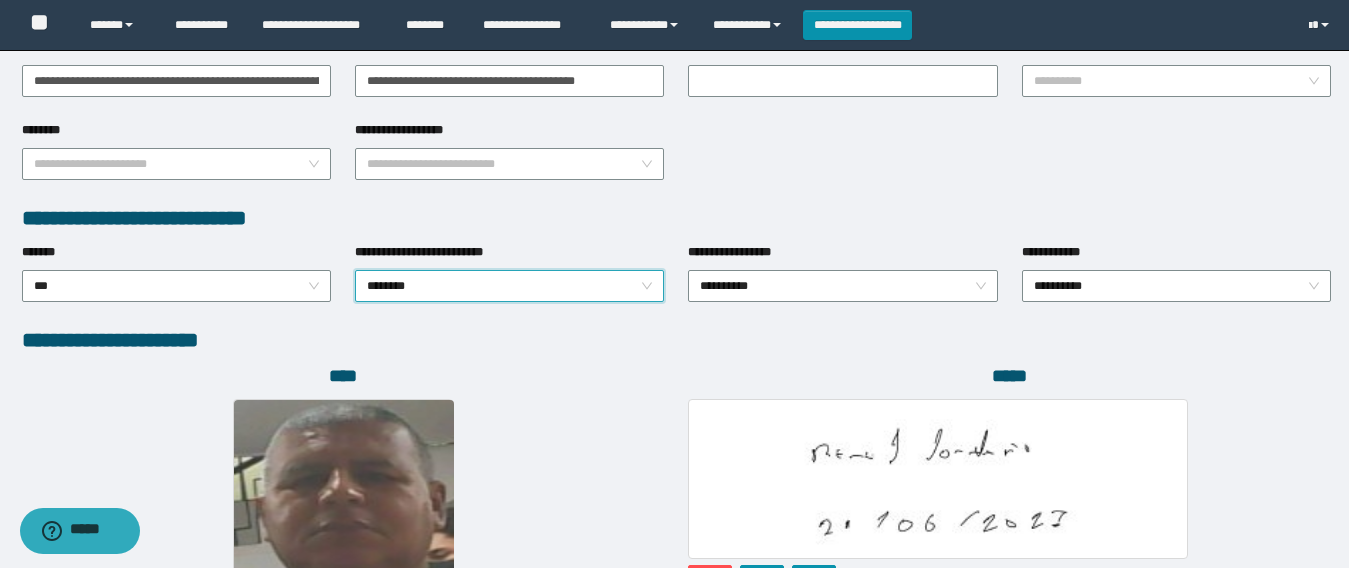 click on "***" at bounding box center (176, 286) 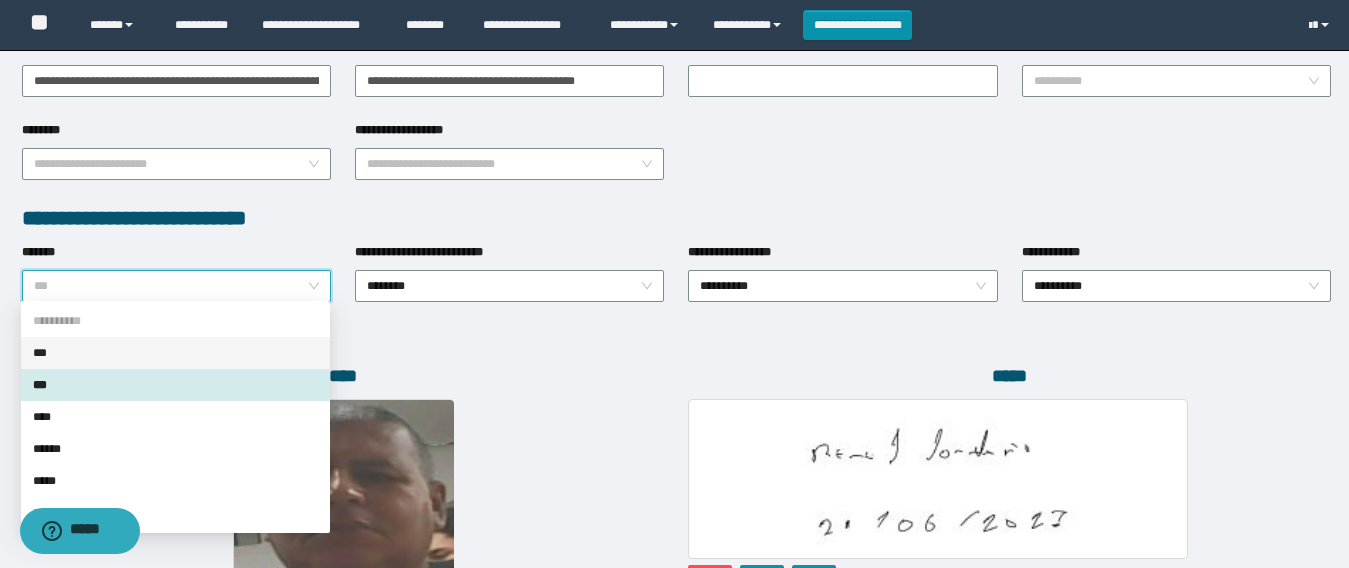 drag, startPoint x: 57, startPoint y: 345, endPoint x: 582, endPoint y: 333, distance: 525.13715 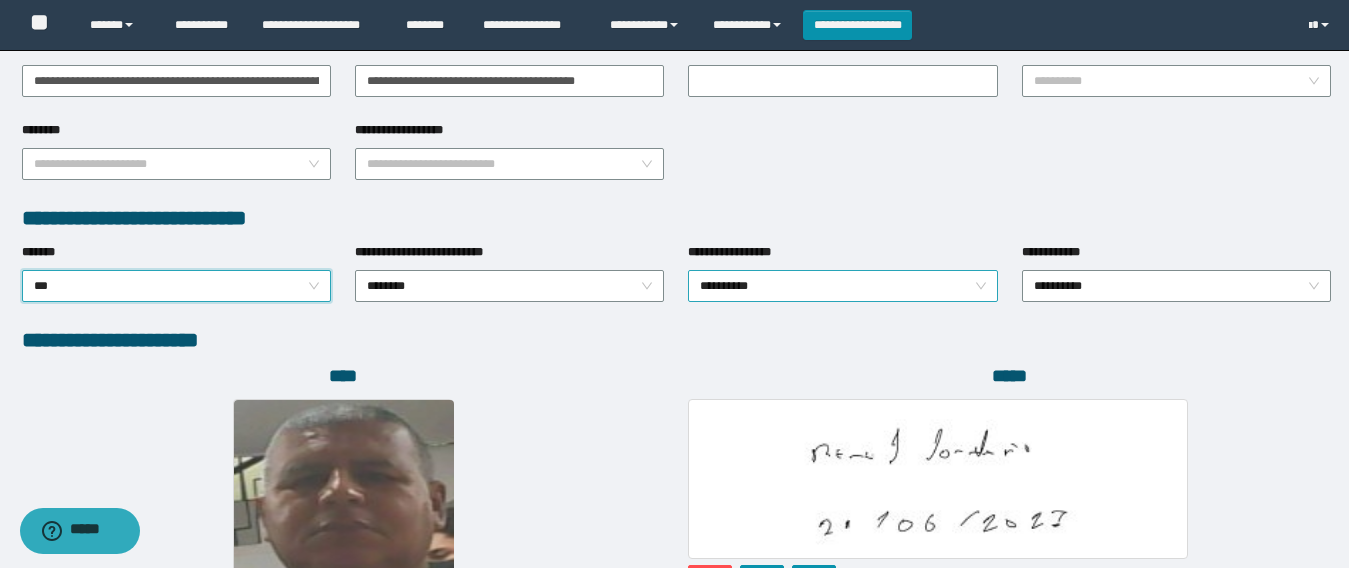 click on "**********" at bounding box center [842, 286] 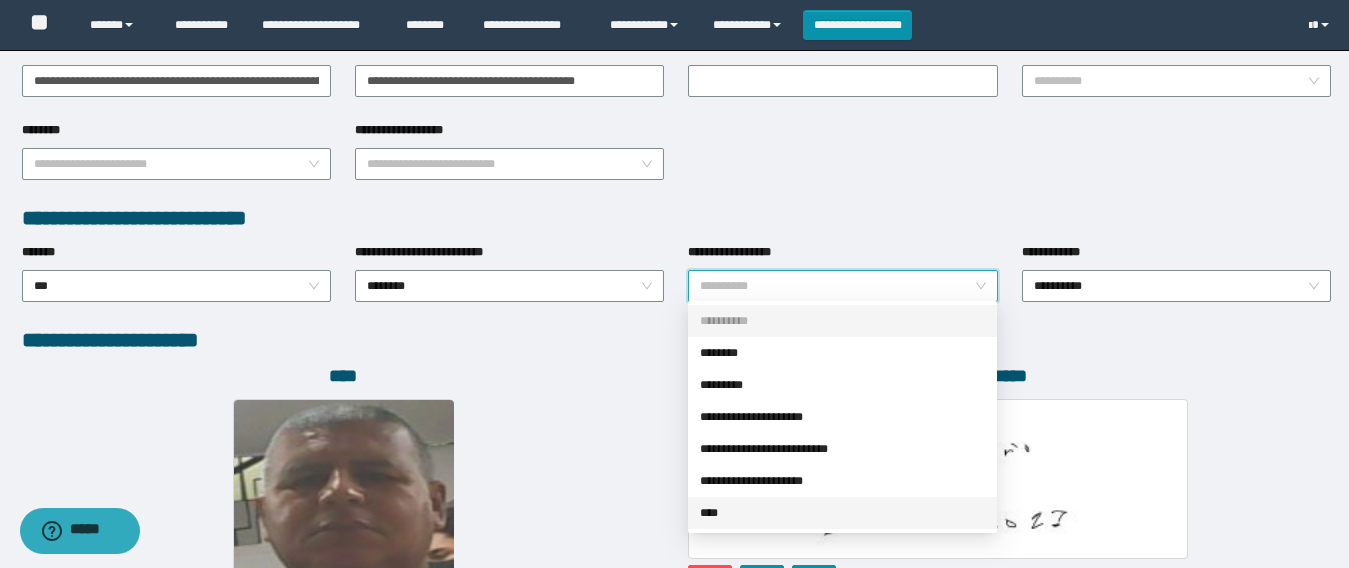 click on "****" at bounding box center (842, 513) 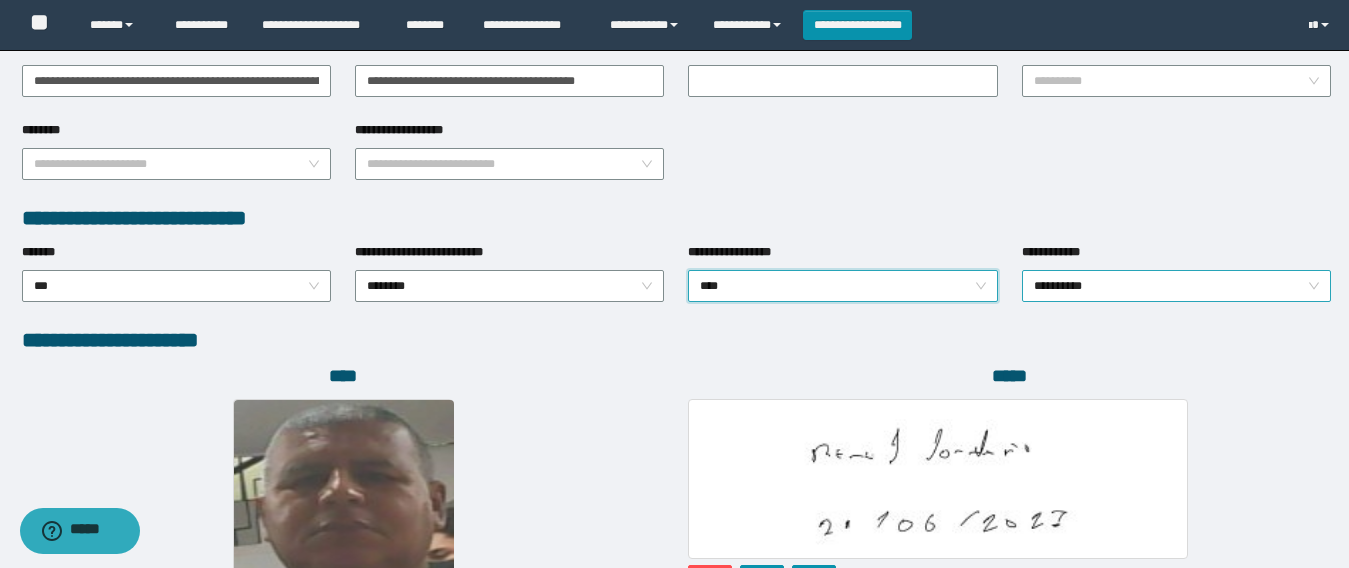 click on "**********" at bounding box center (1176, 286) 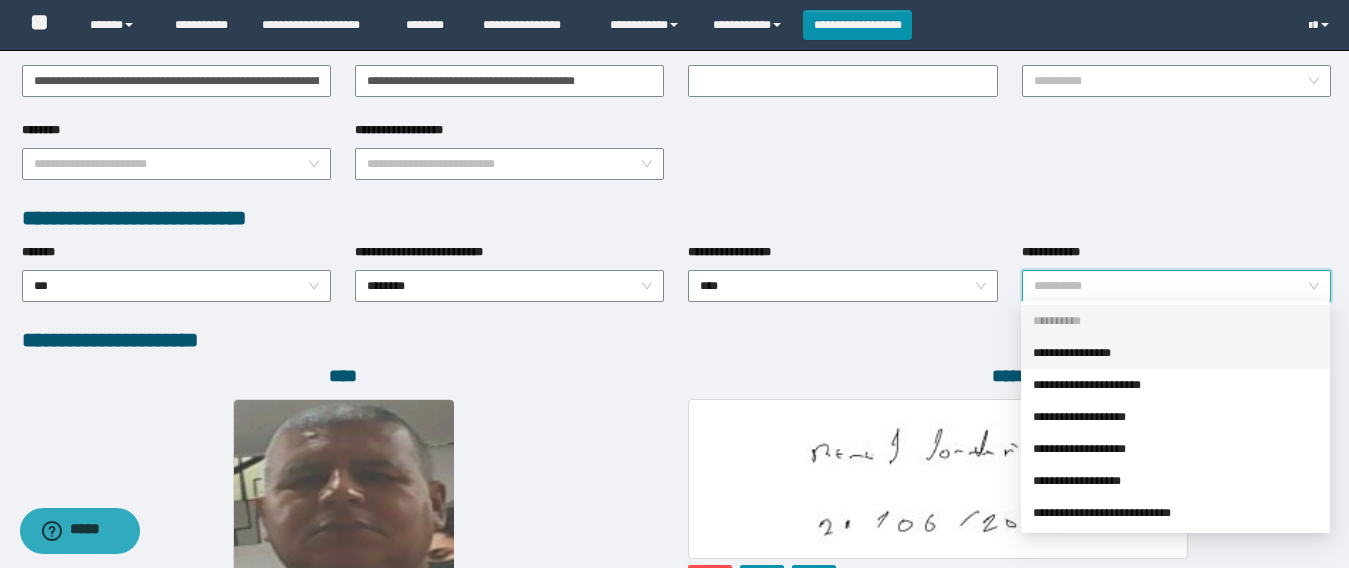 drag, startPoint x: 1073, startPoint y: 345, endPoint x: 851, endPoint y: 350, distance: 222.0563 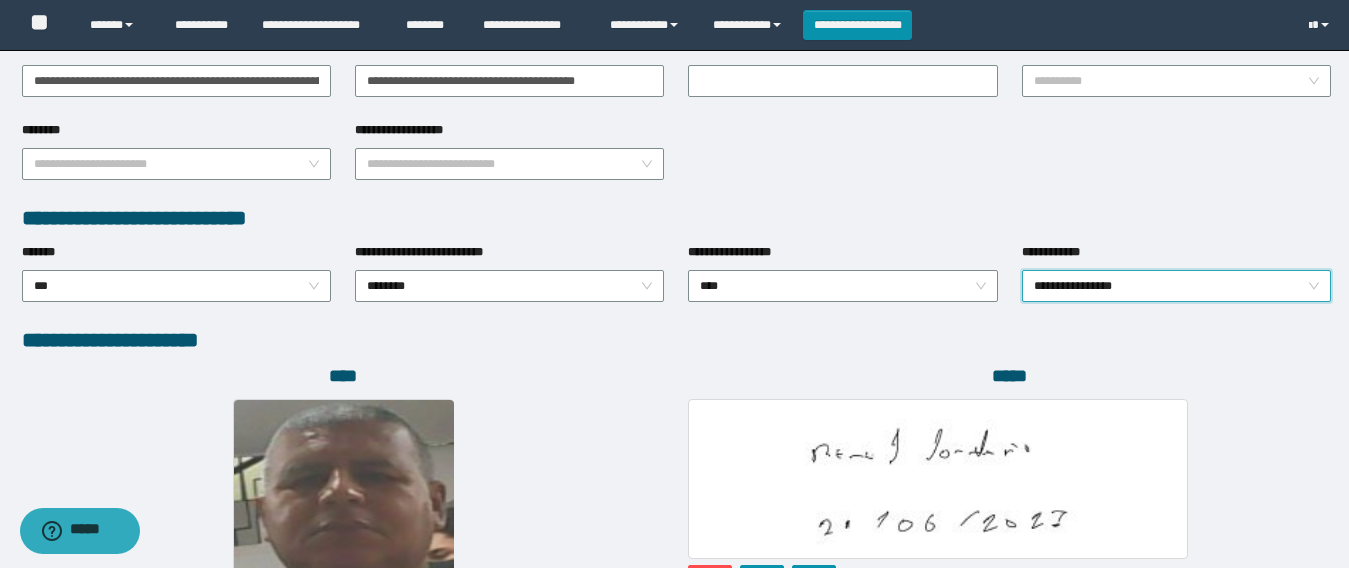 click on "****" at bounding box center [343, 376] 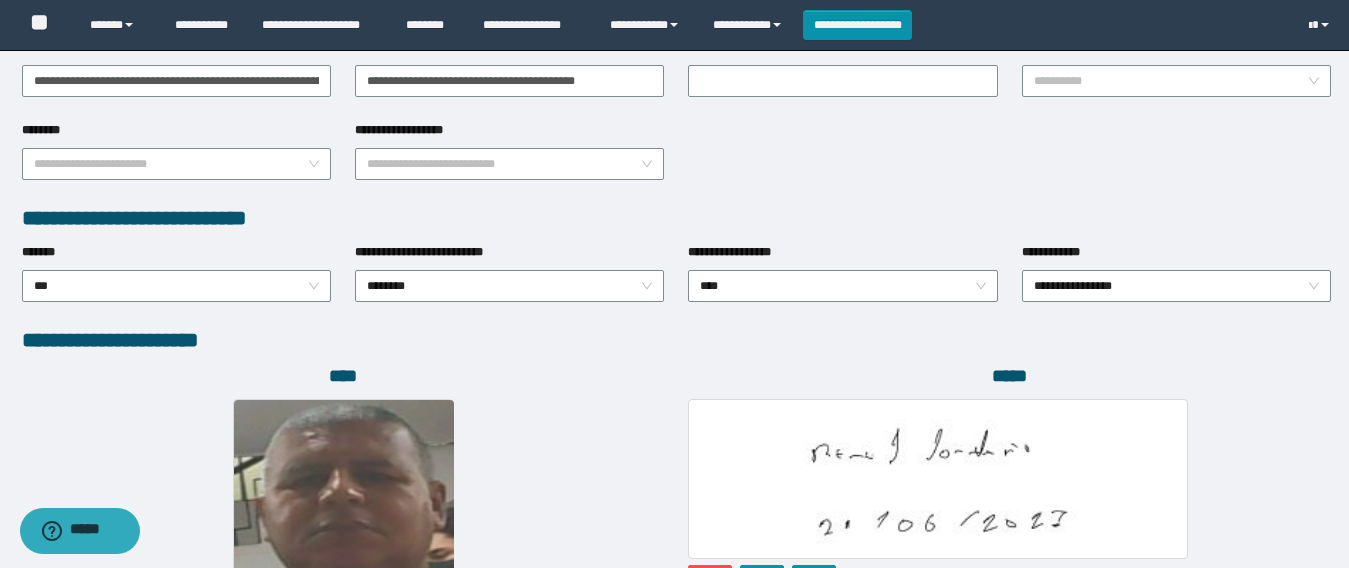 scroll, scrollTop: 1000, scrollLeft: 0, axis: vertical 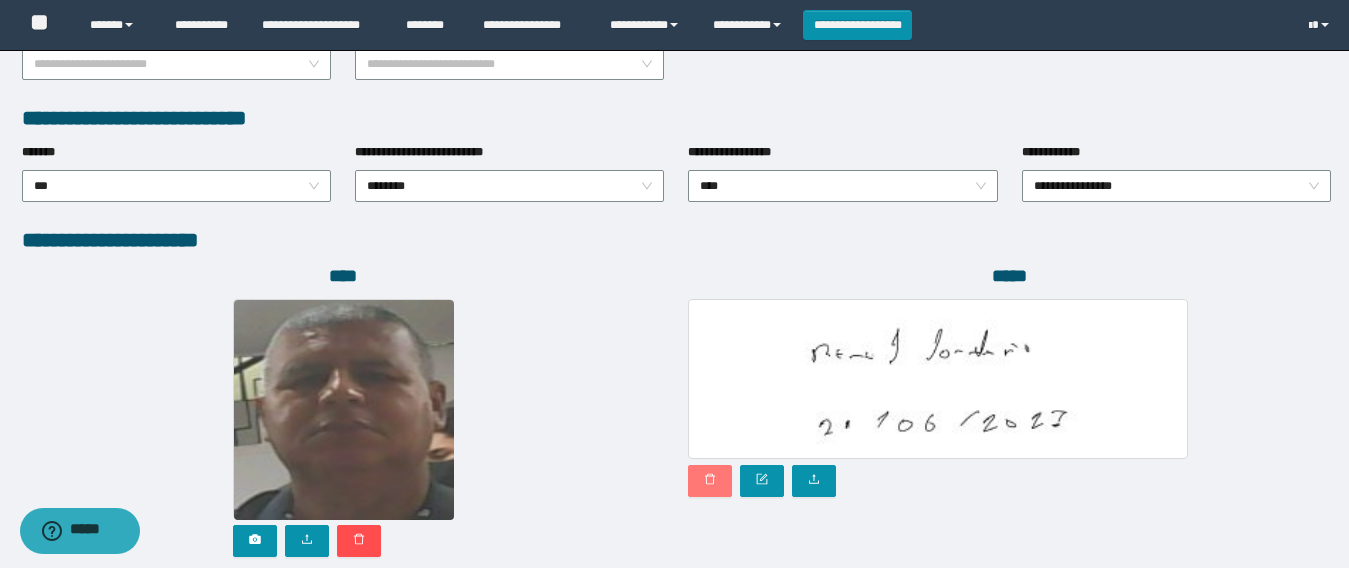 drag, startPoint x: 713, startPoint y: 484, endPoint x: 511, endPoint y: 475, distance: 202.2004 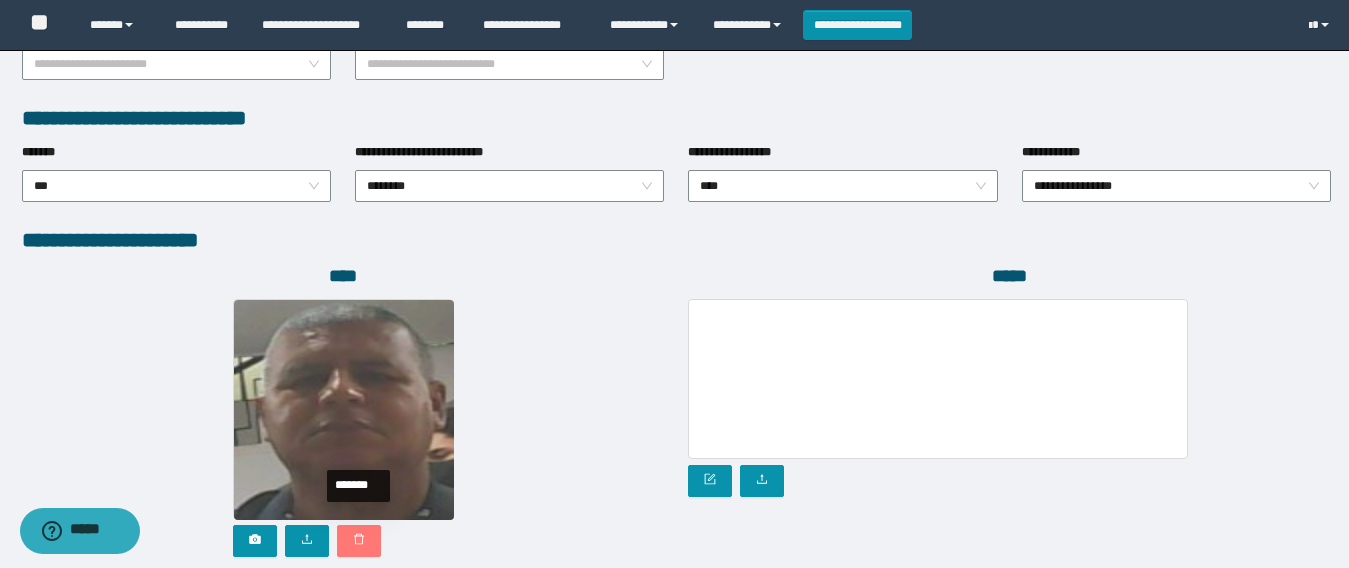 click at bounding box center [359, 541] 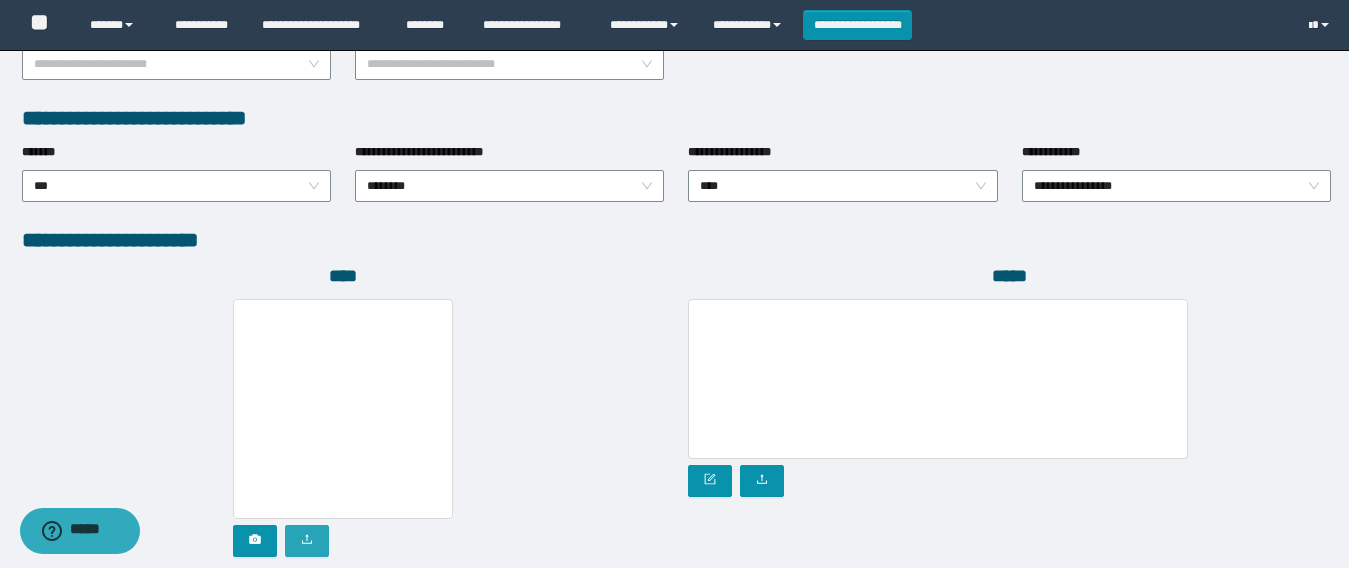 click 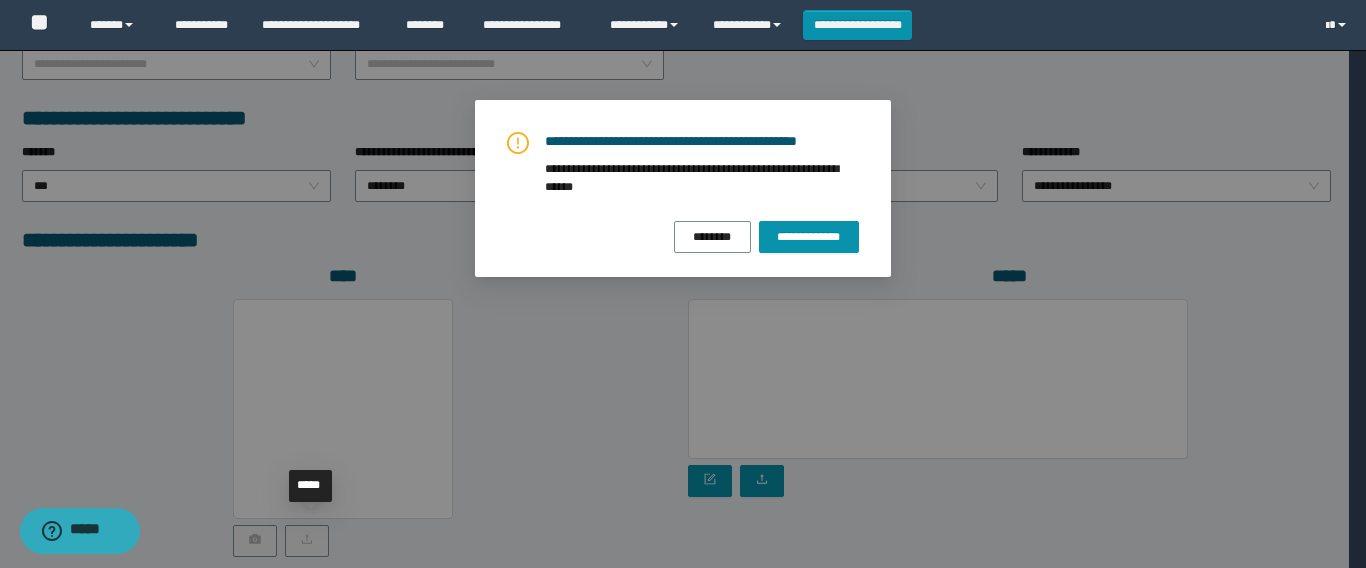 drag, startPoint x: 784, startPoint y: 231, endPoint x: 1291, endPoint y: 295, distance: 511.02347 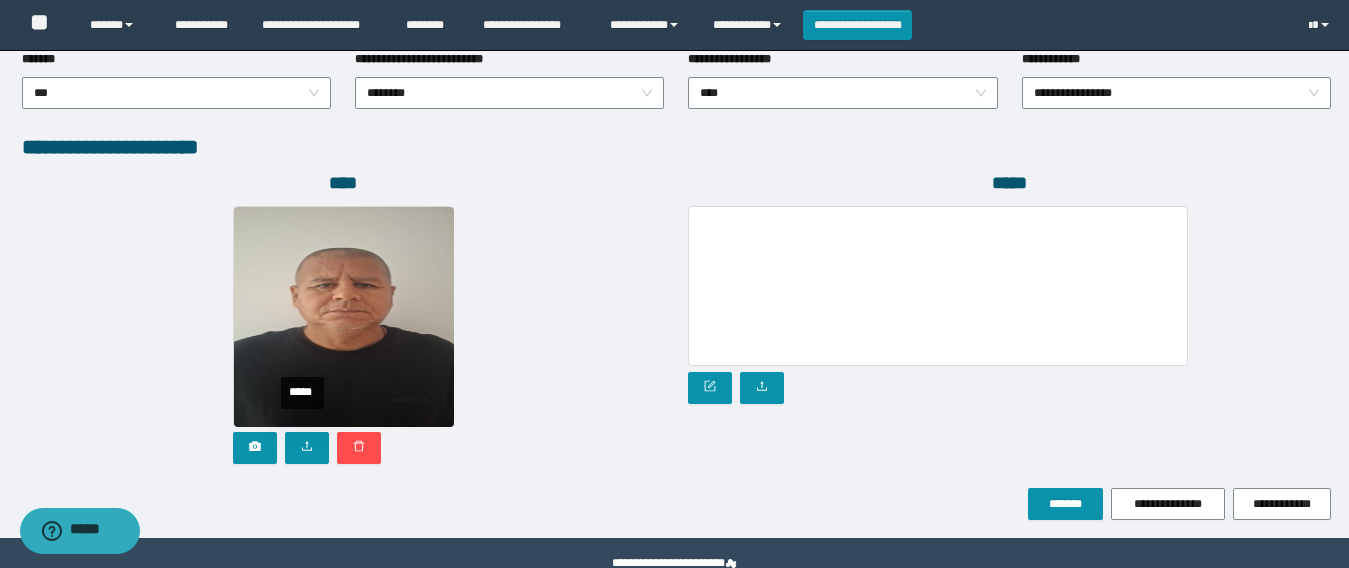 scroll, scrollTop: 1096, scrollLeft: 0, axis: vertical 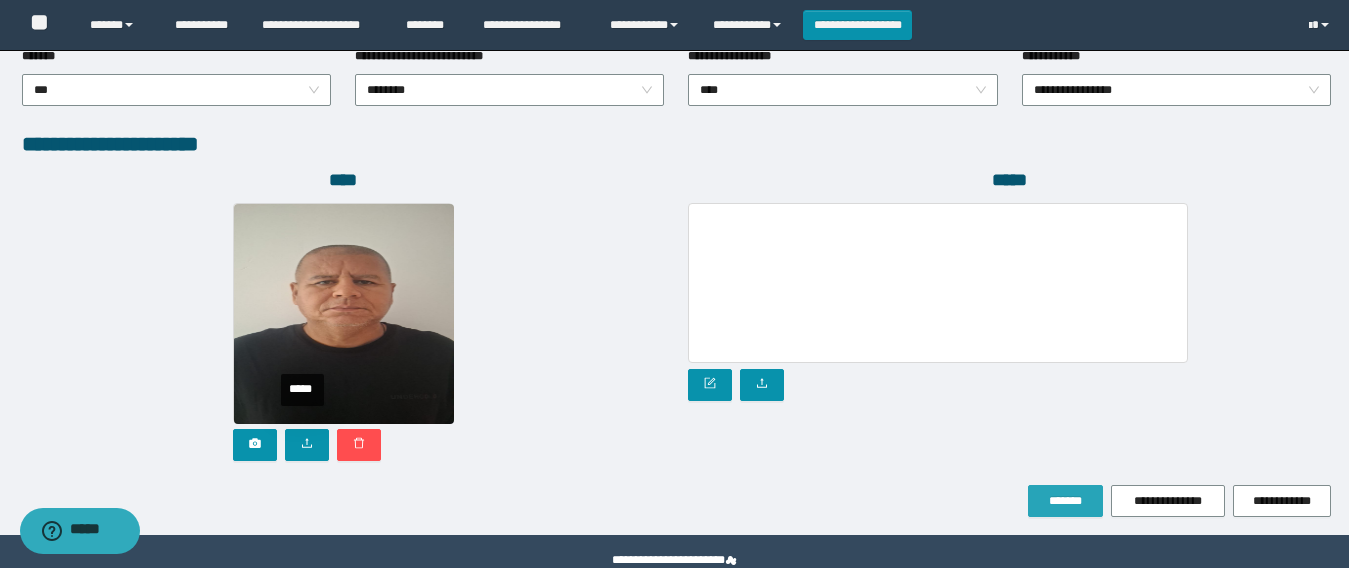 click on "*******" at bounding box center [1065, 501] 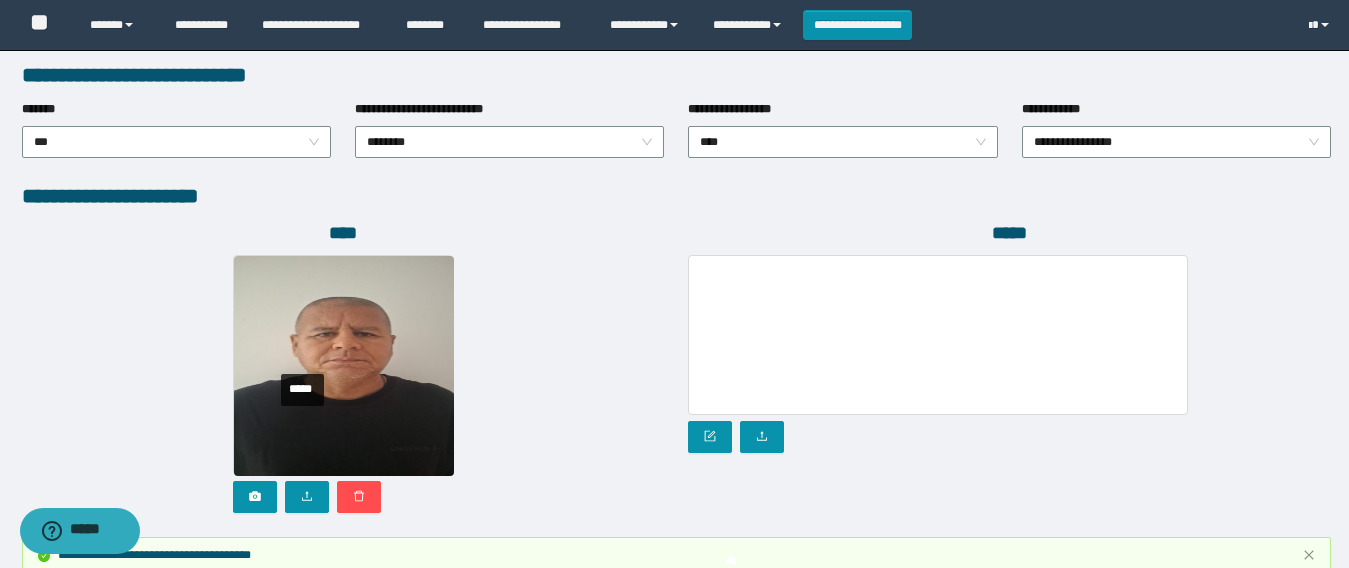 scroll, scrollTop: 1149, scrollLeft: 0, axis: vertical 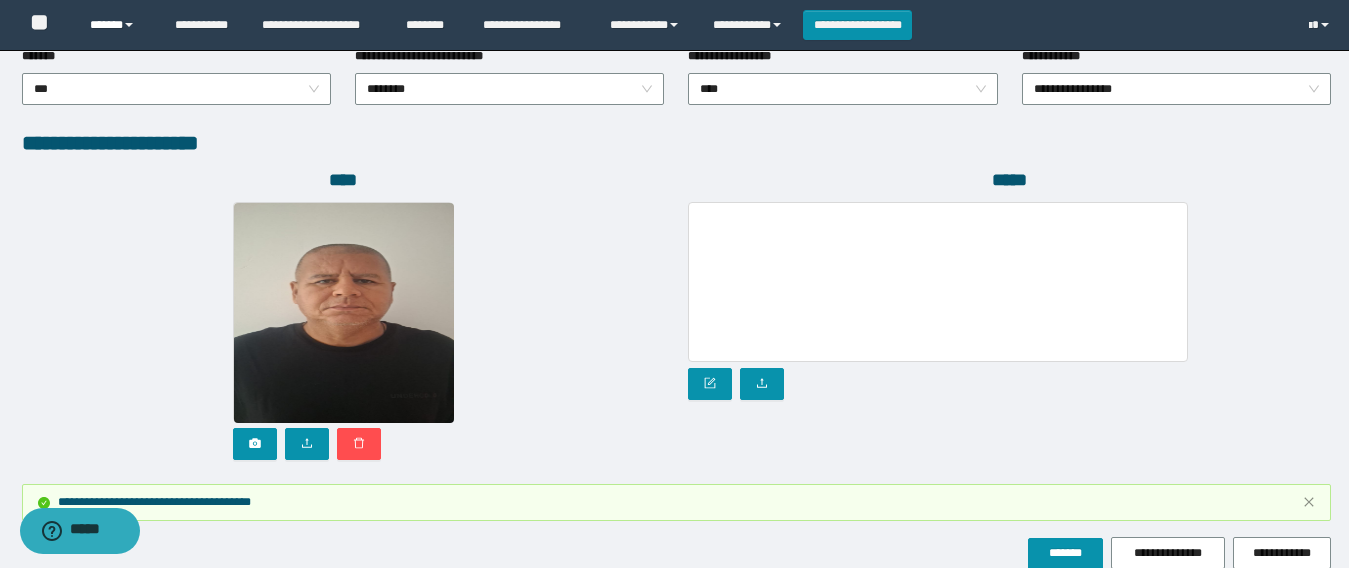 click at bounding box center (129, 25) 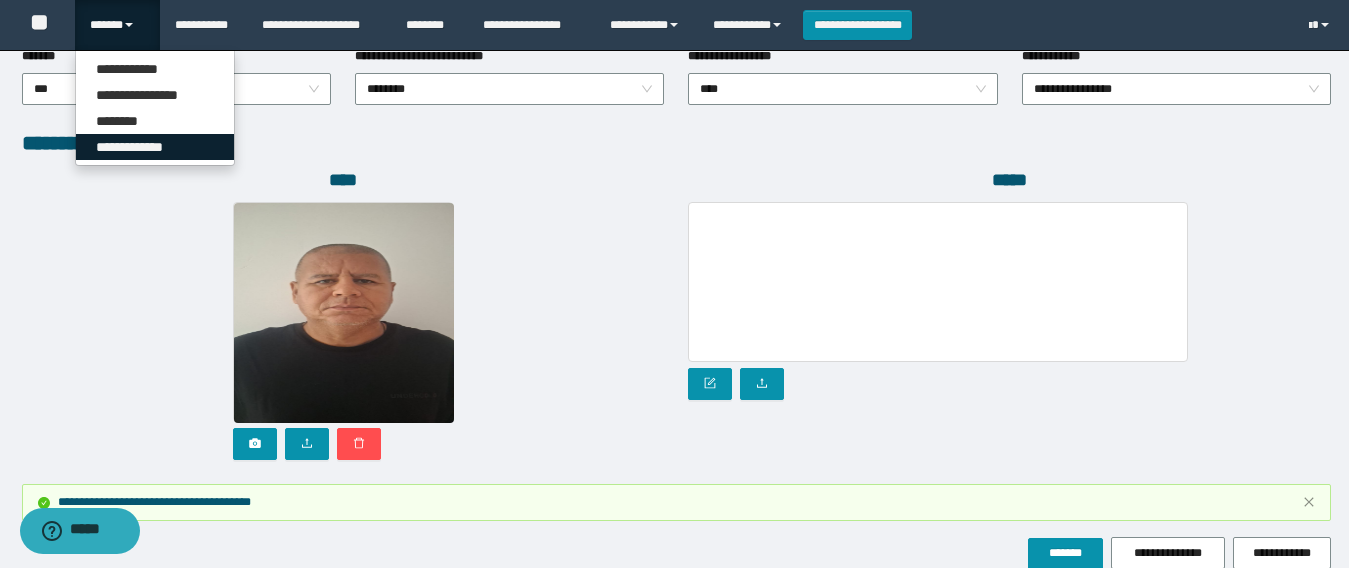 drag, startPoint x: 121, startPoint y: 150, endPoint x: 108, endPoint y: 7, distance: 143.58969 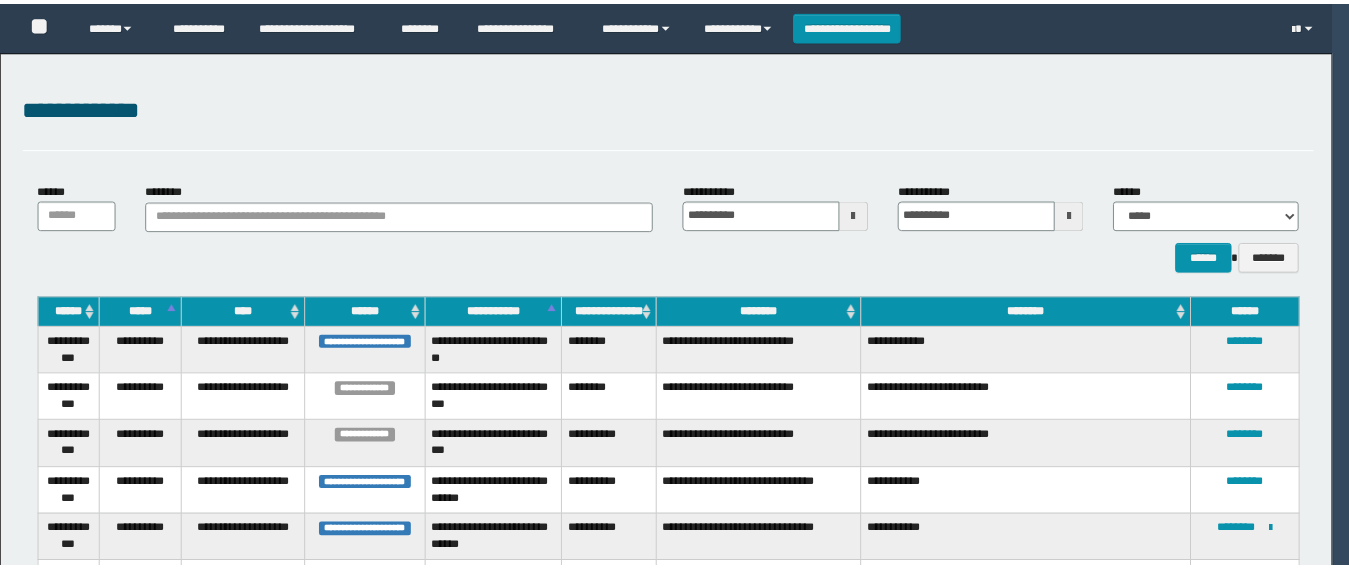 scroll, scrollTop: 0, scrollLeft: 0, axis: both 